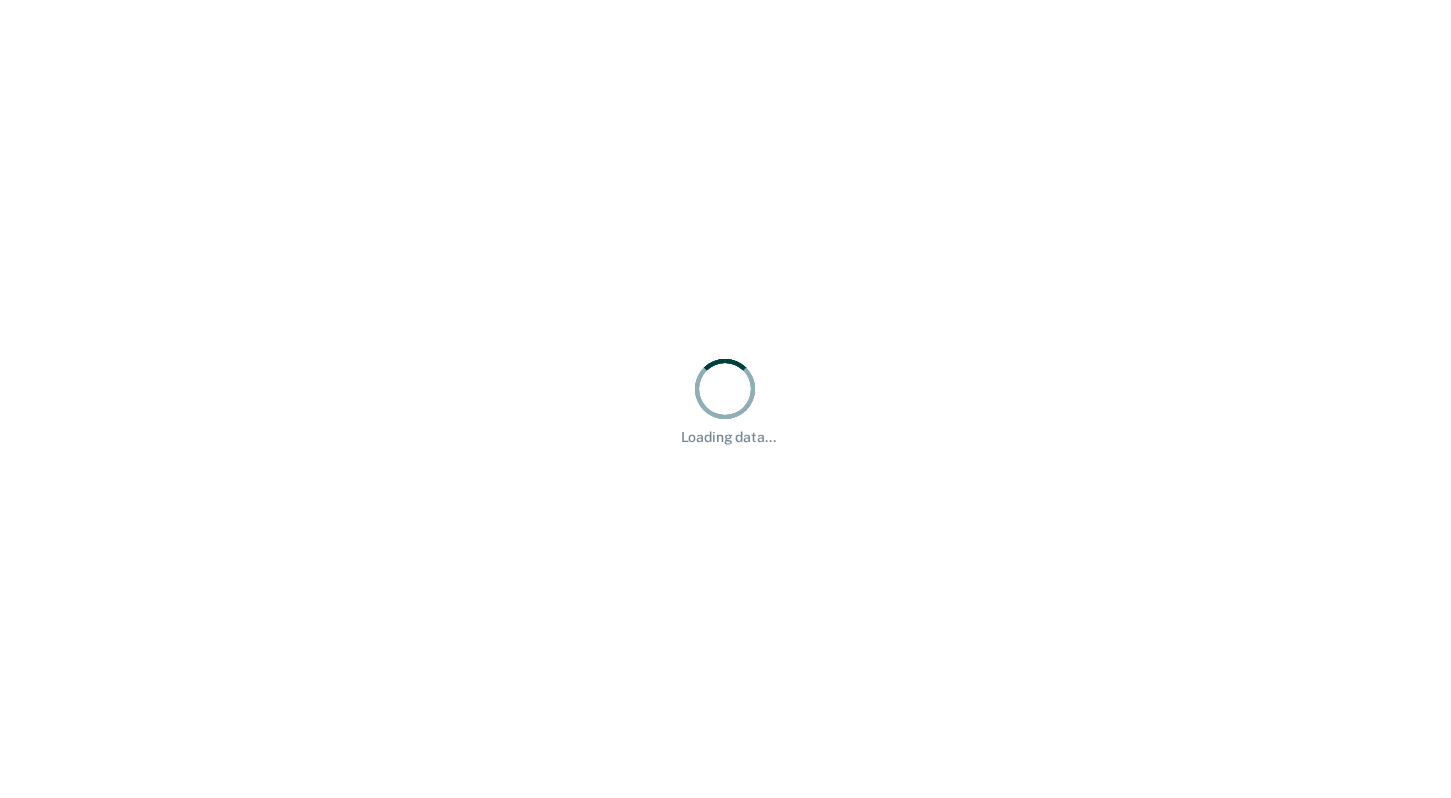 scroll, scrollTop: 0, scrollLeft: 0, axis: both 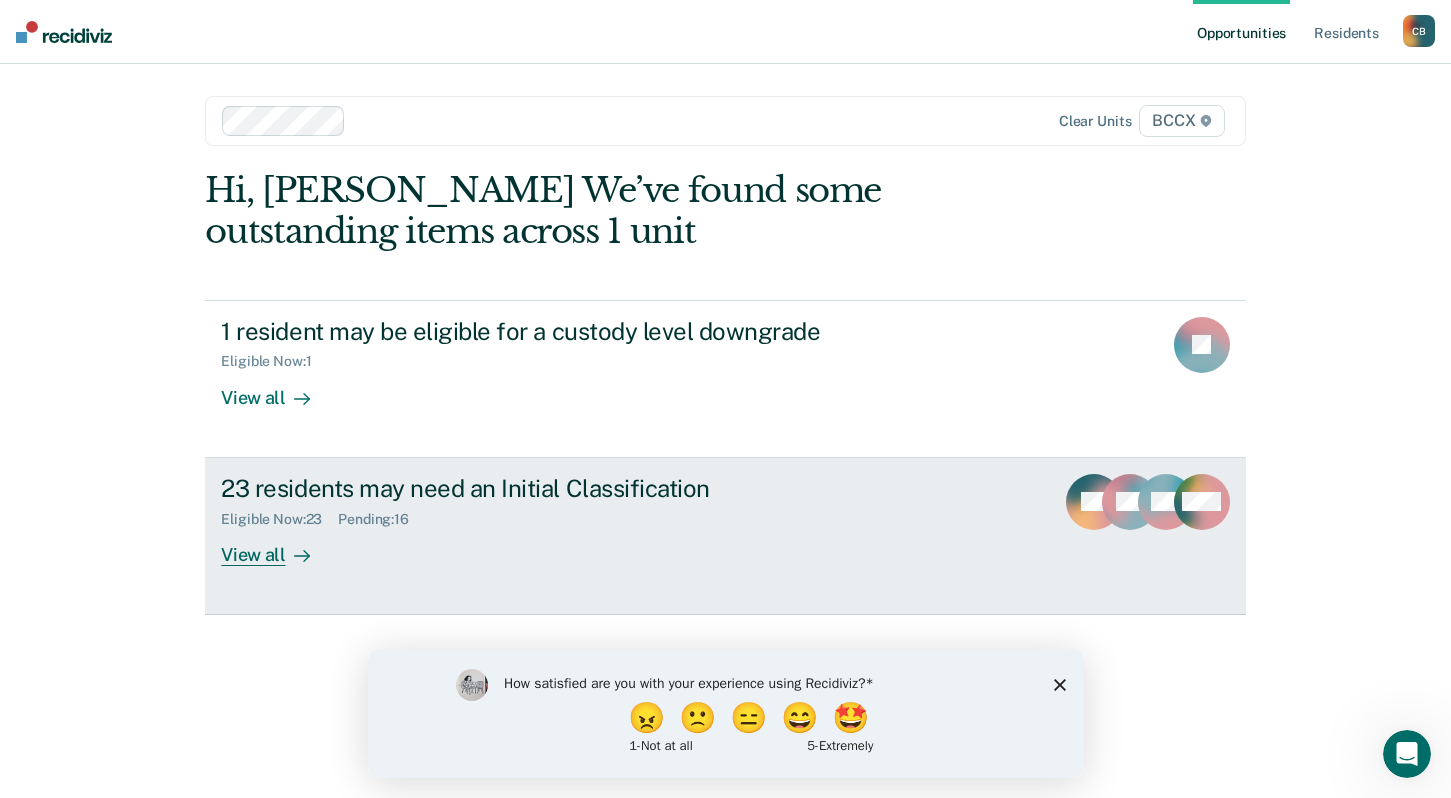 click on "View all" at bounding box center (277, 546) 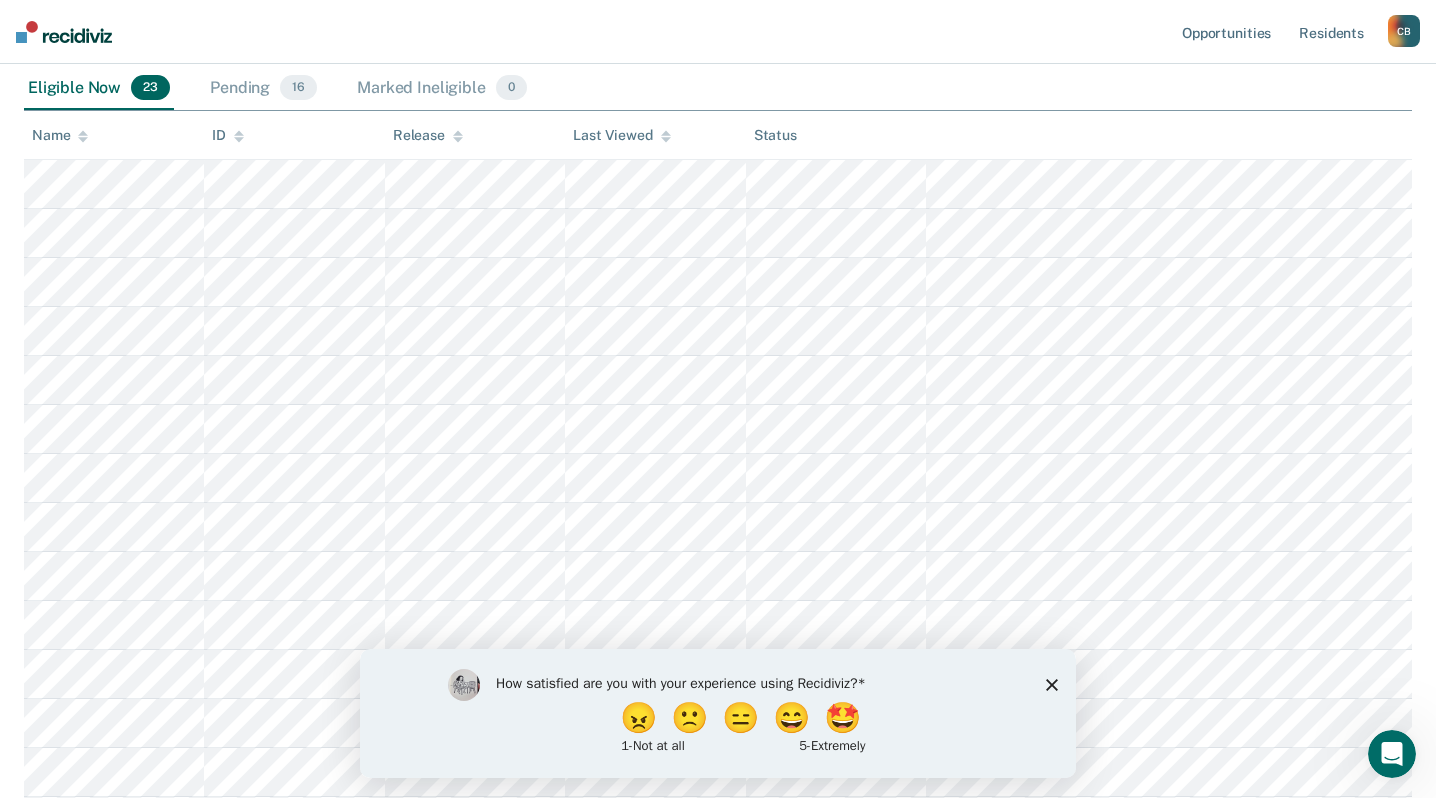 scroll, scrollTop: 302, scrollLeft: 0, axis: vertical 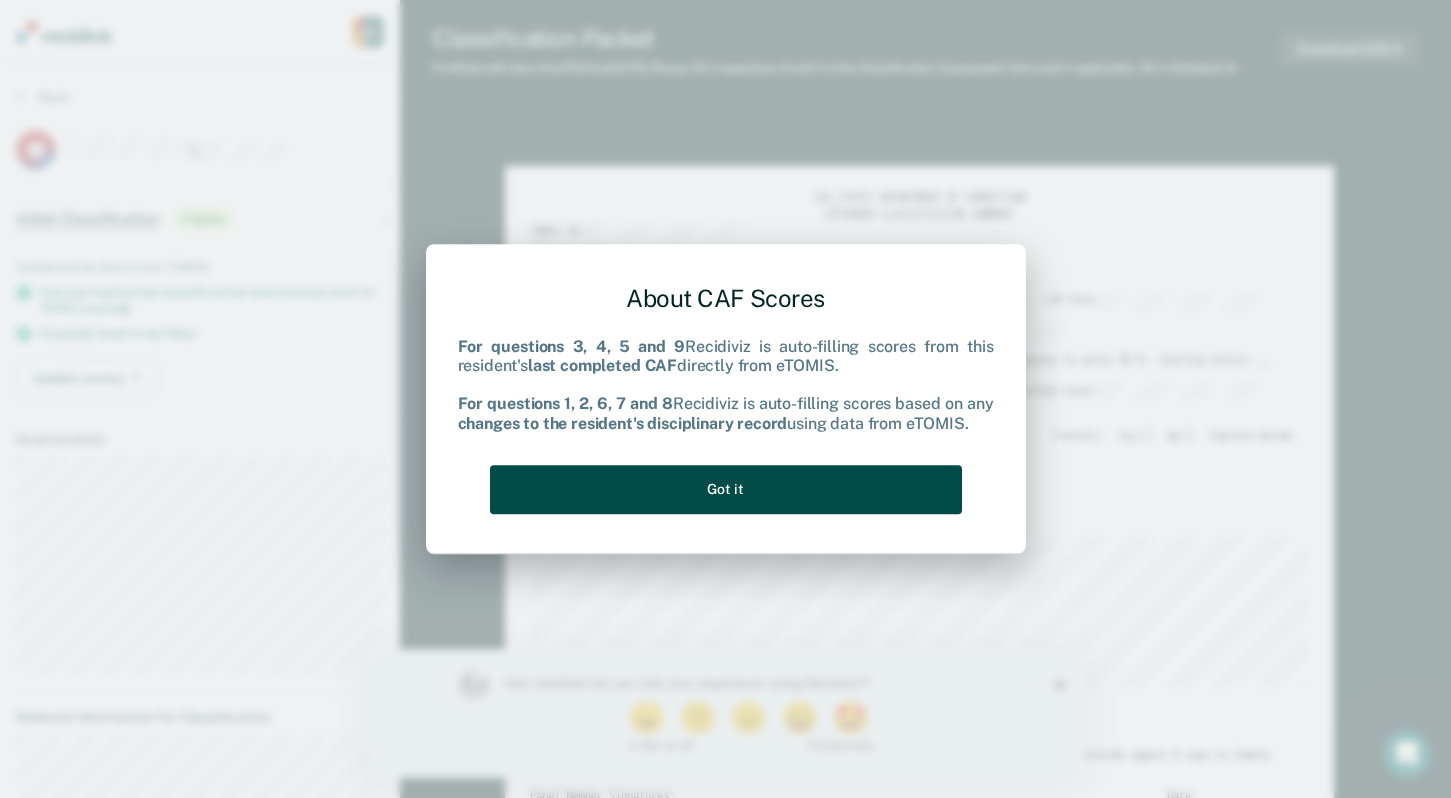click on "Got it" at bounding box center [726, 489] 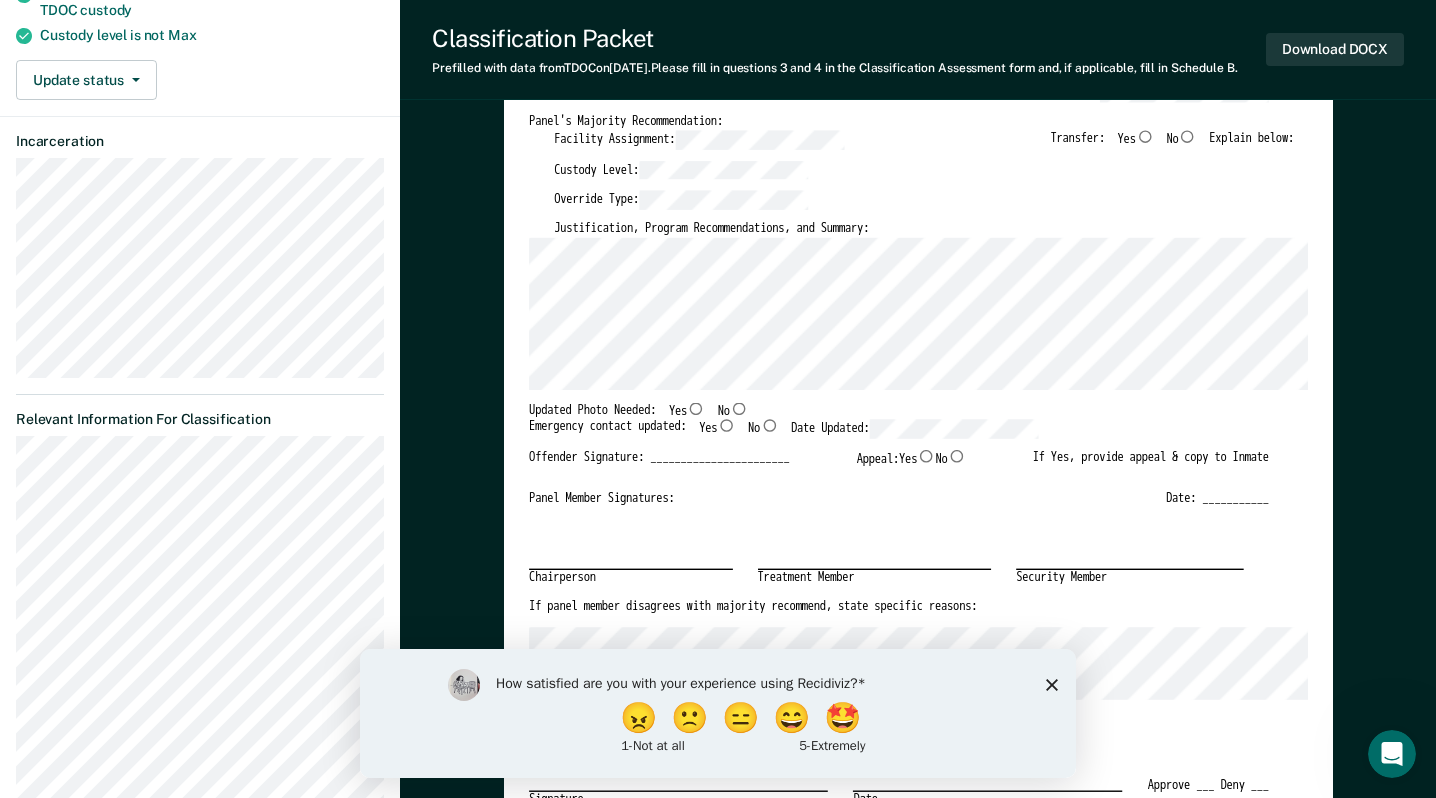 scroll, scrollTop: 300, scrollLeft: 0, axis: vertical 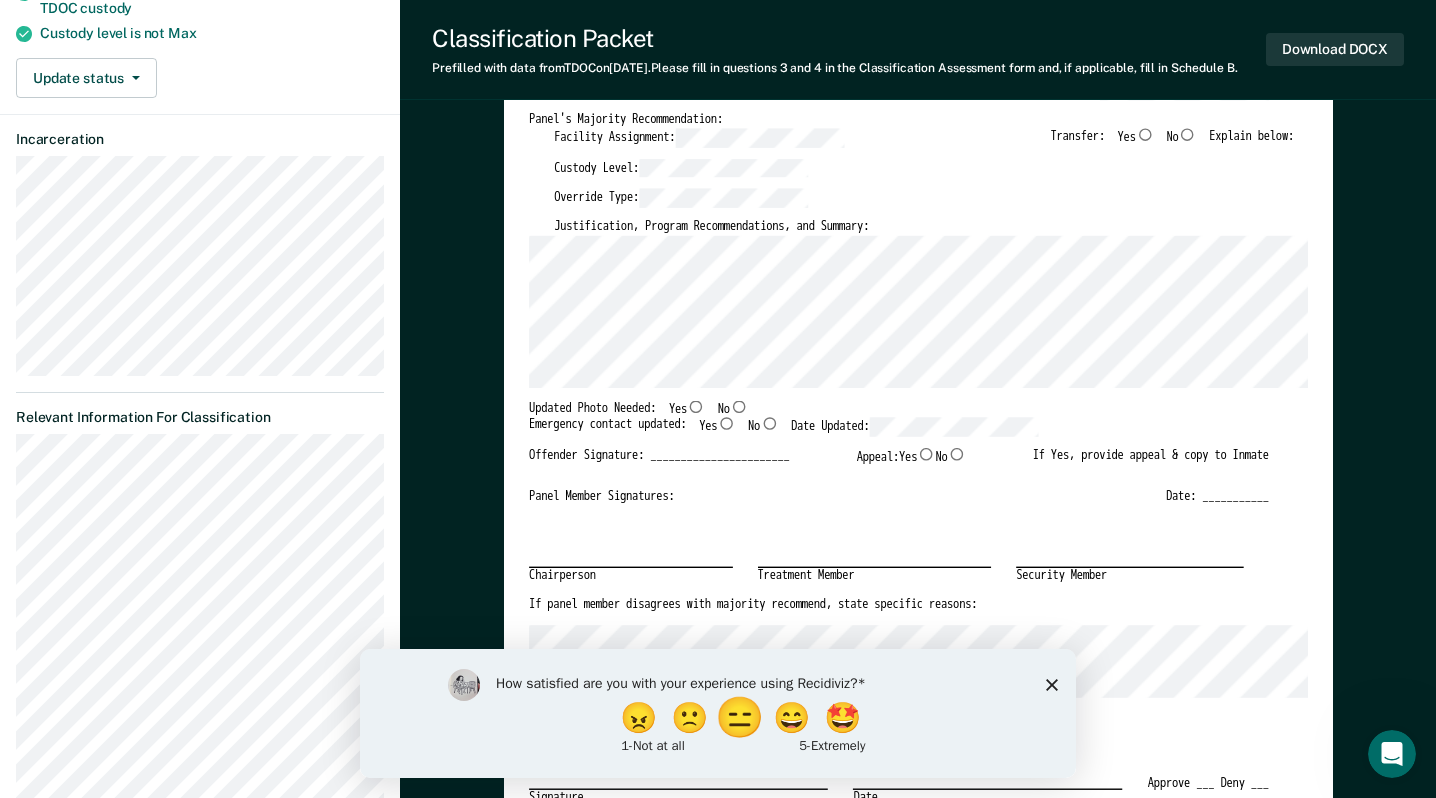 click on "😑" at bounding box center (742, 717) 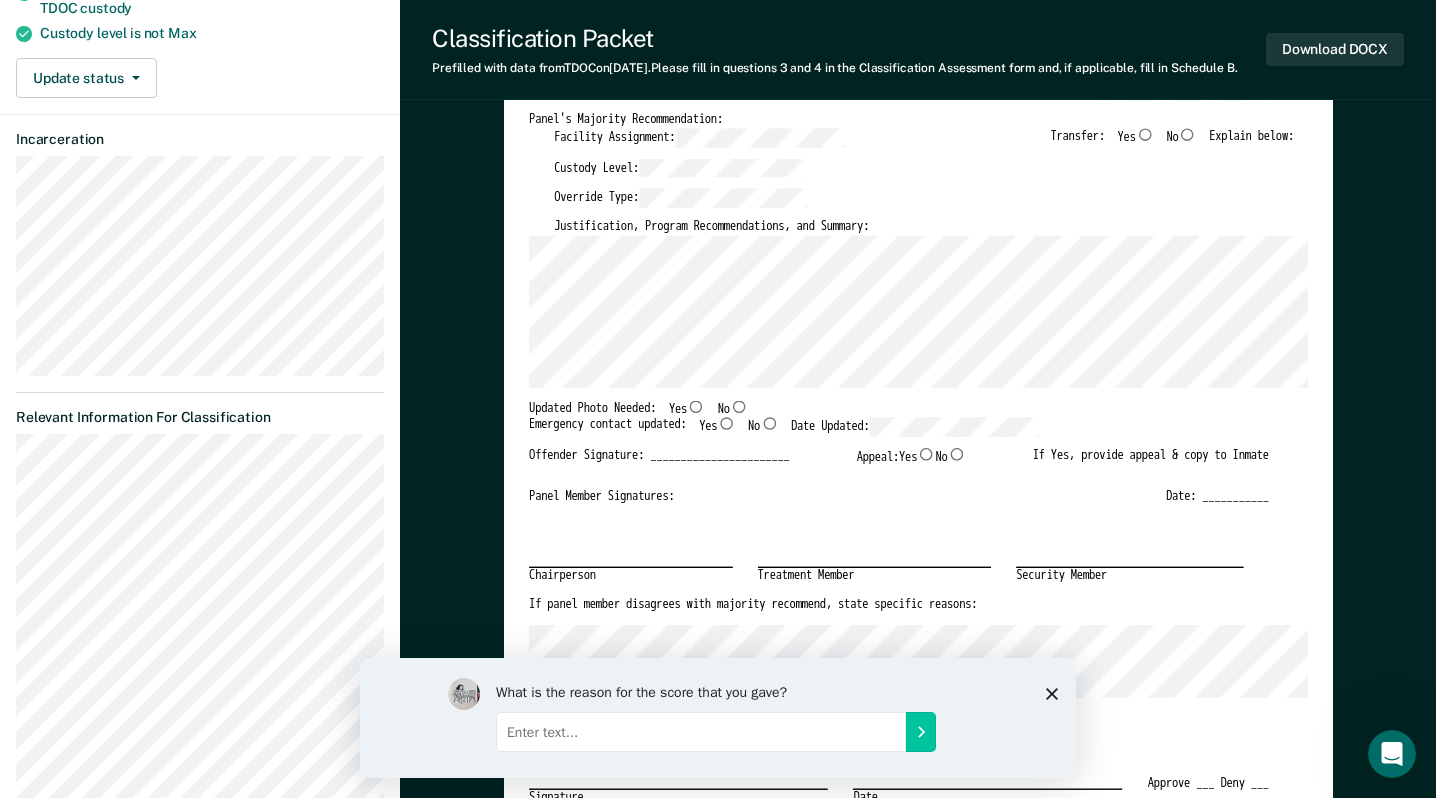 click 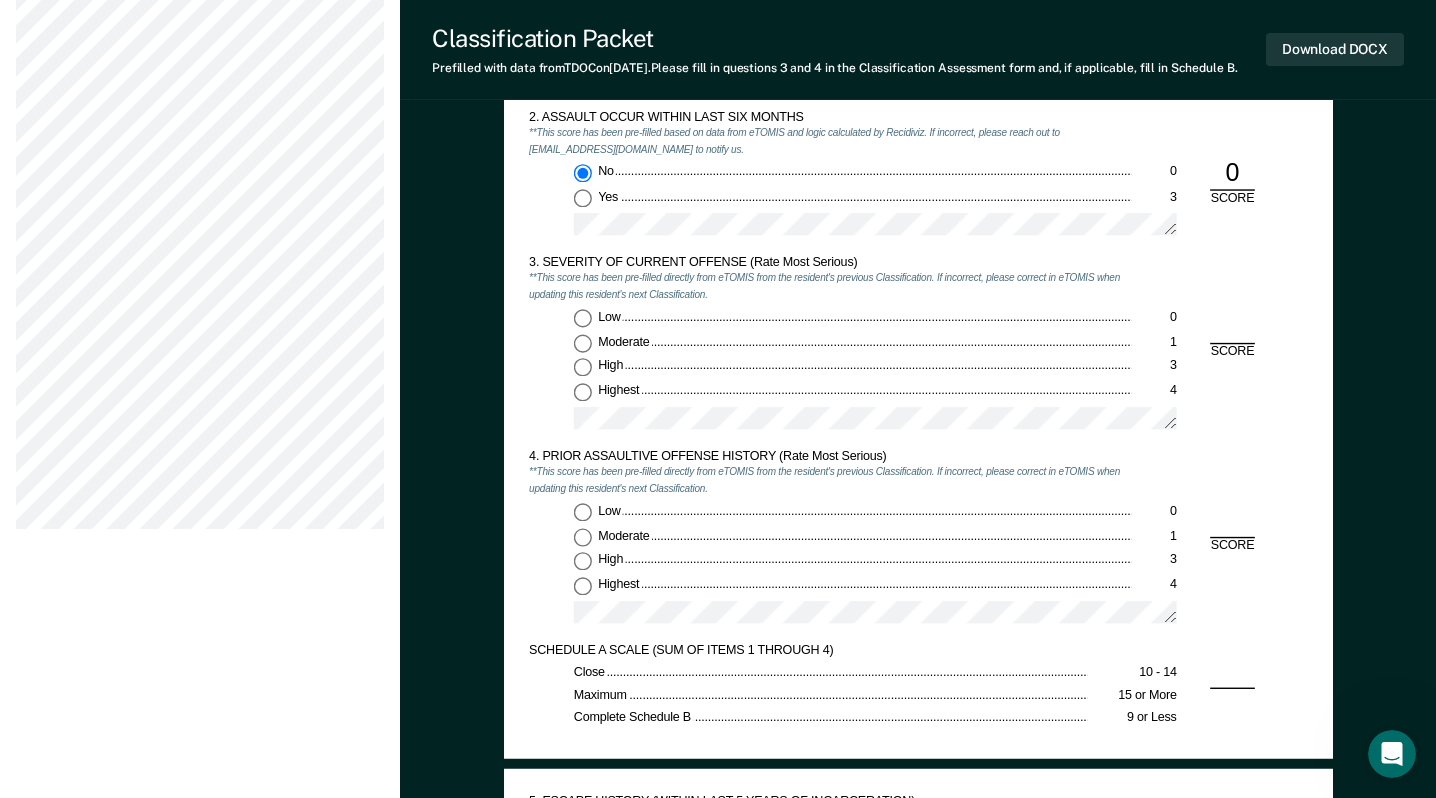 scroll, scrollTop: 1500, scrollLeft: 0, axis: vertical 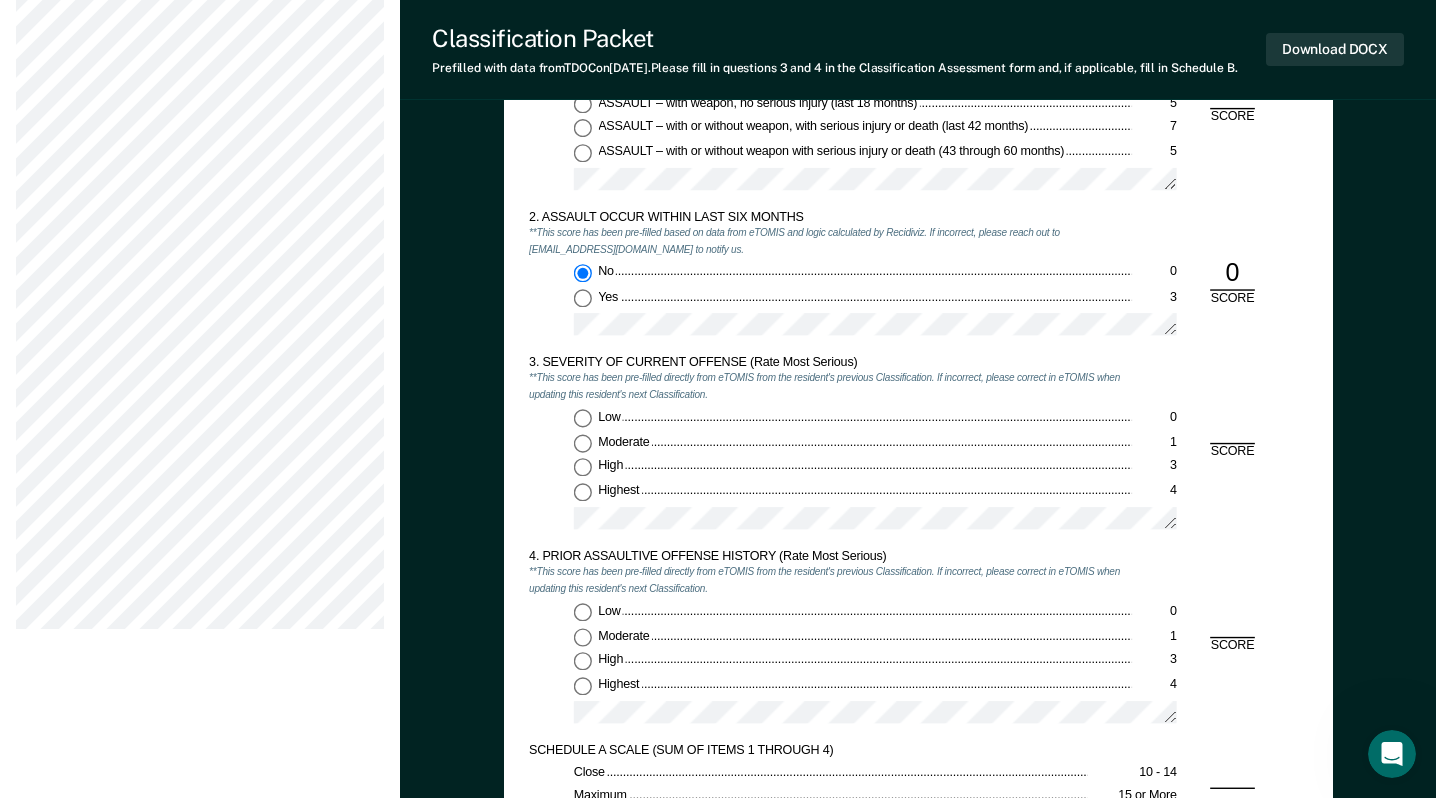 click on "Charles H. Braden C B Profile How it works Log Out Back JT   Initial Classification Eligible Validated by data from TOMIS Has not had initial classification since latest start in TDOC   custody Custody level is not   Max Update status Mark Pending Mark Ineligible Incarceration Relevant Information For Classification" at bounding box center (200, 843) 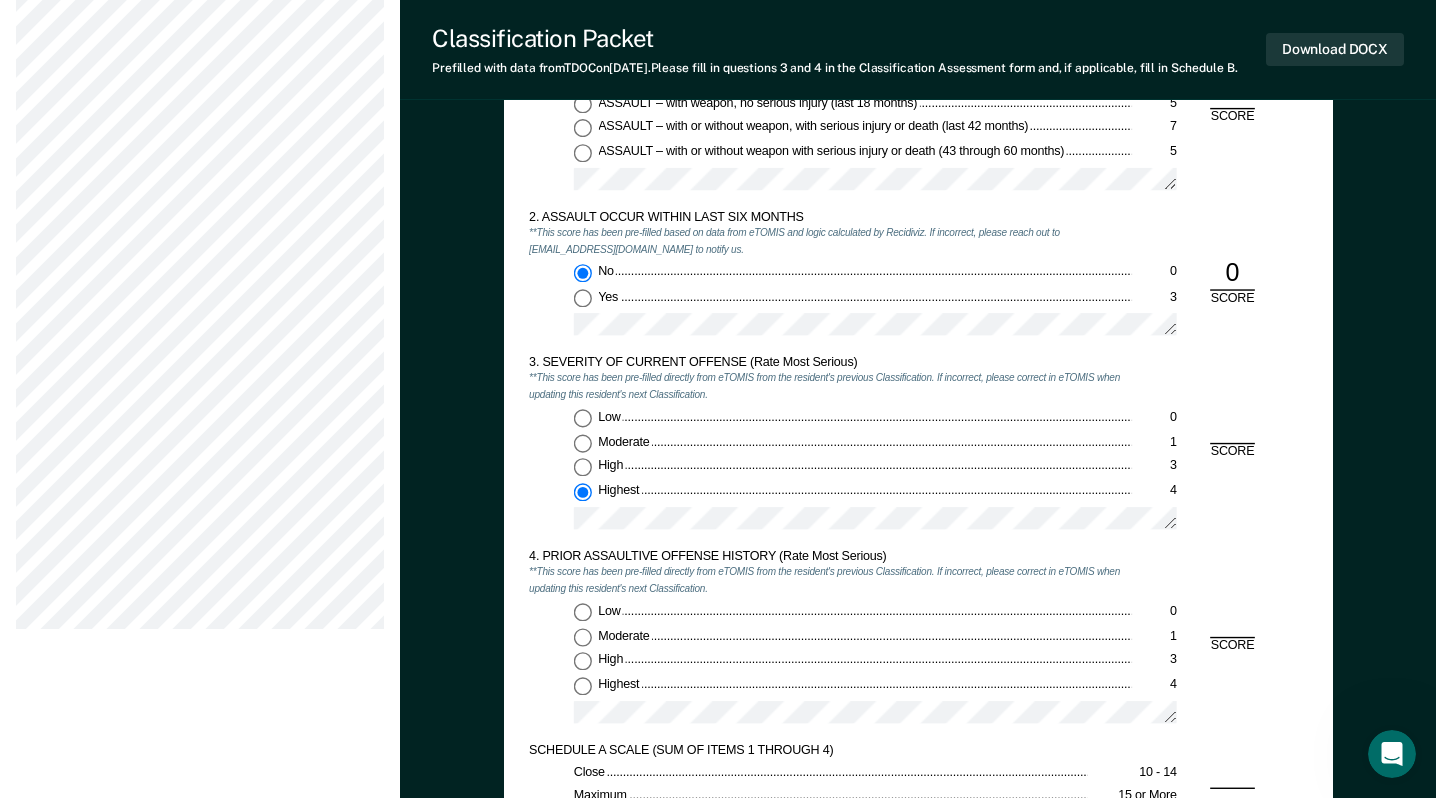 type on "x" 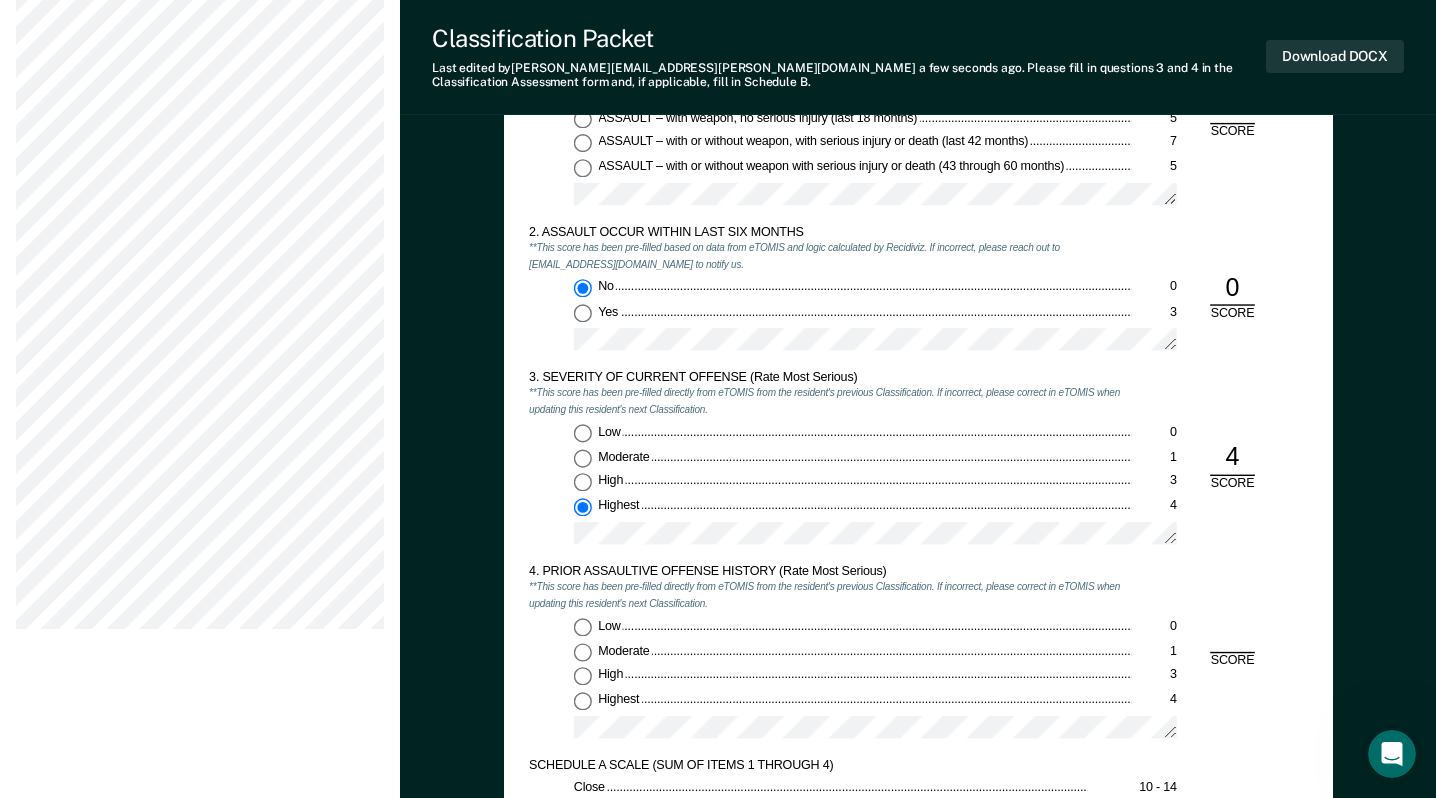 click on "High 3" at bounding box center (582, 676) 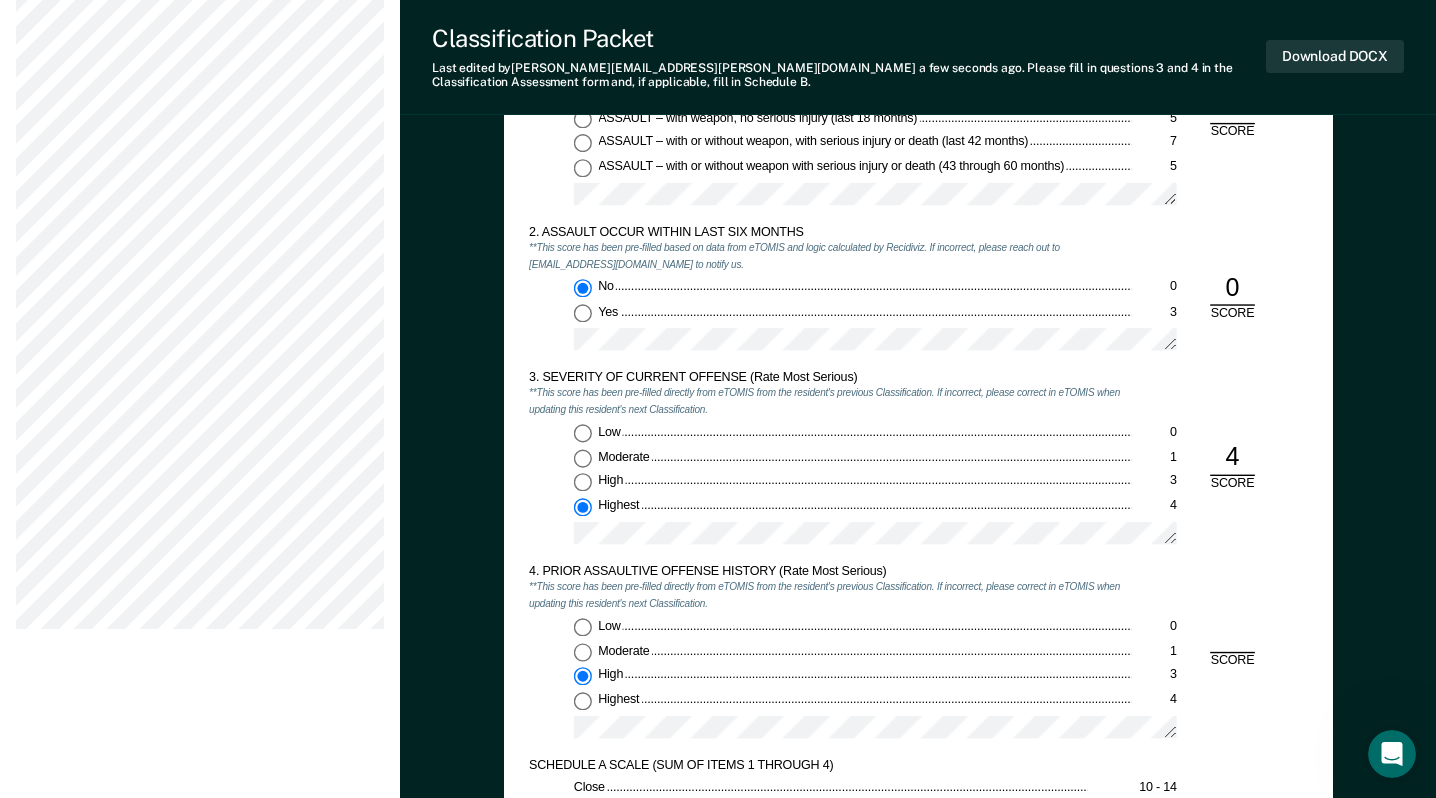 type on "x" 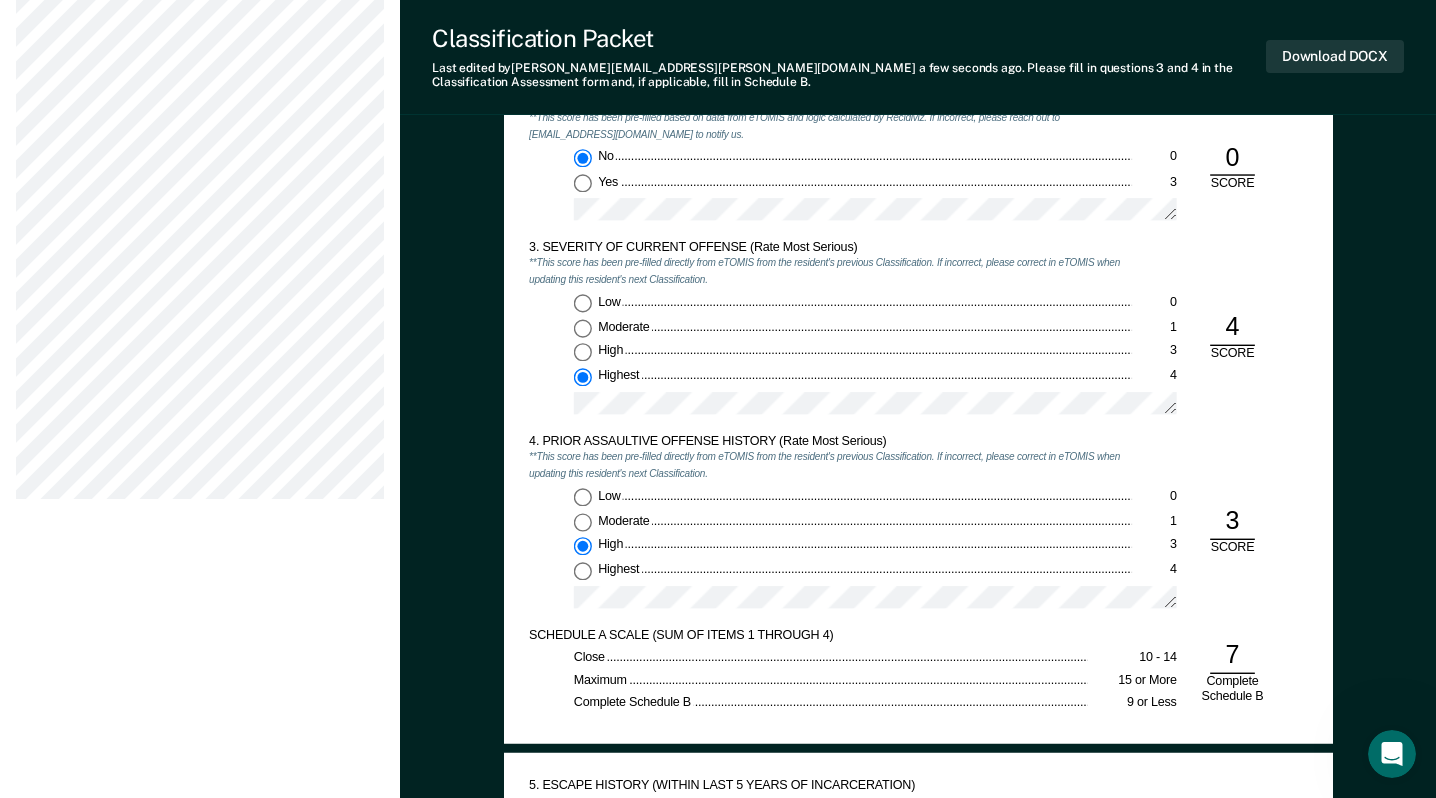 scroll, scrollTop: 2000, scrollLeft: 0, axis: vertical 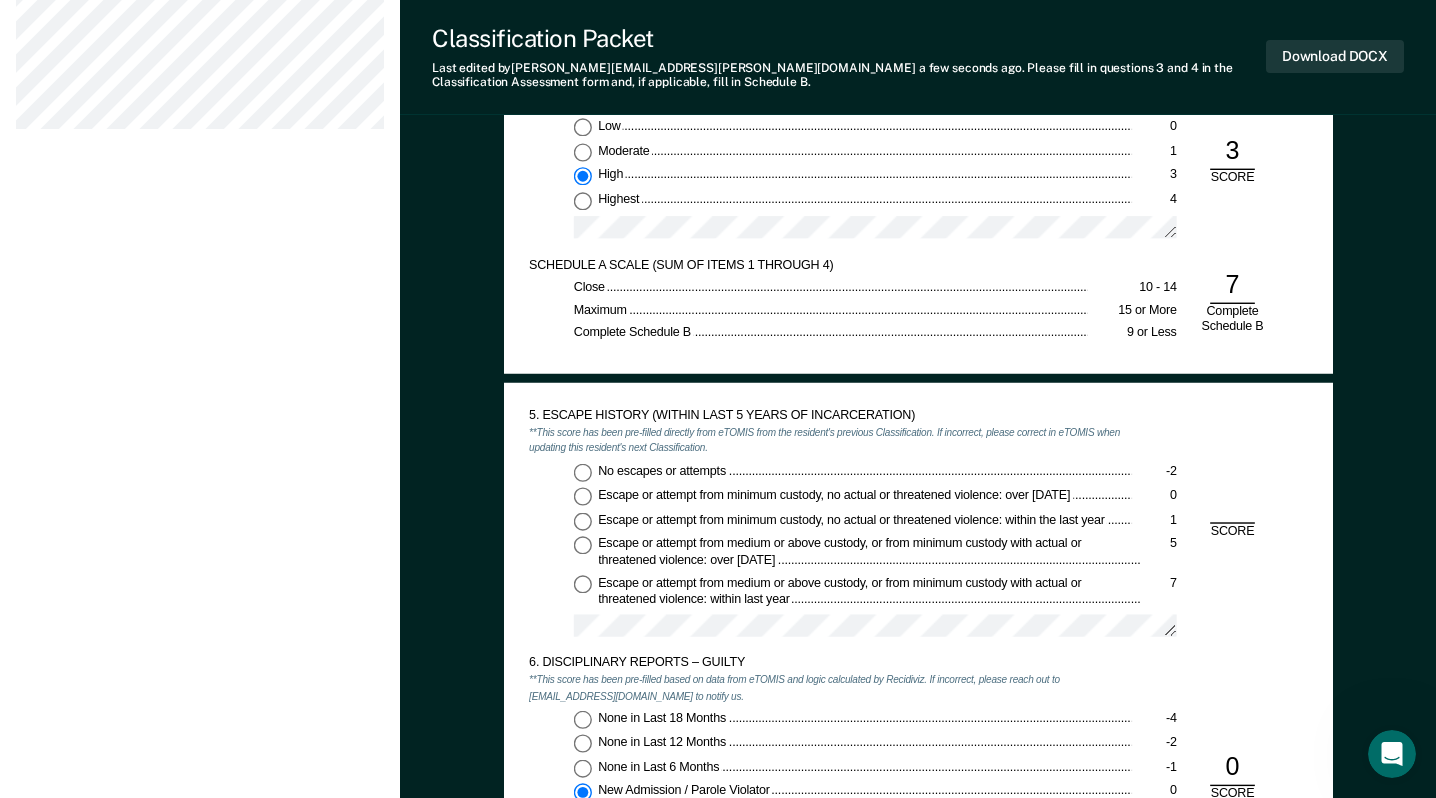 click on "No escapes or attempts -2" at bounding box center [582, 472] 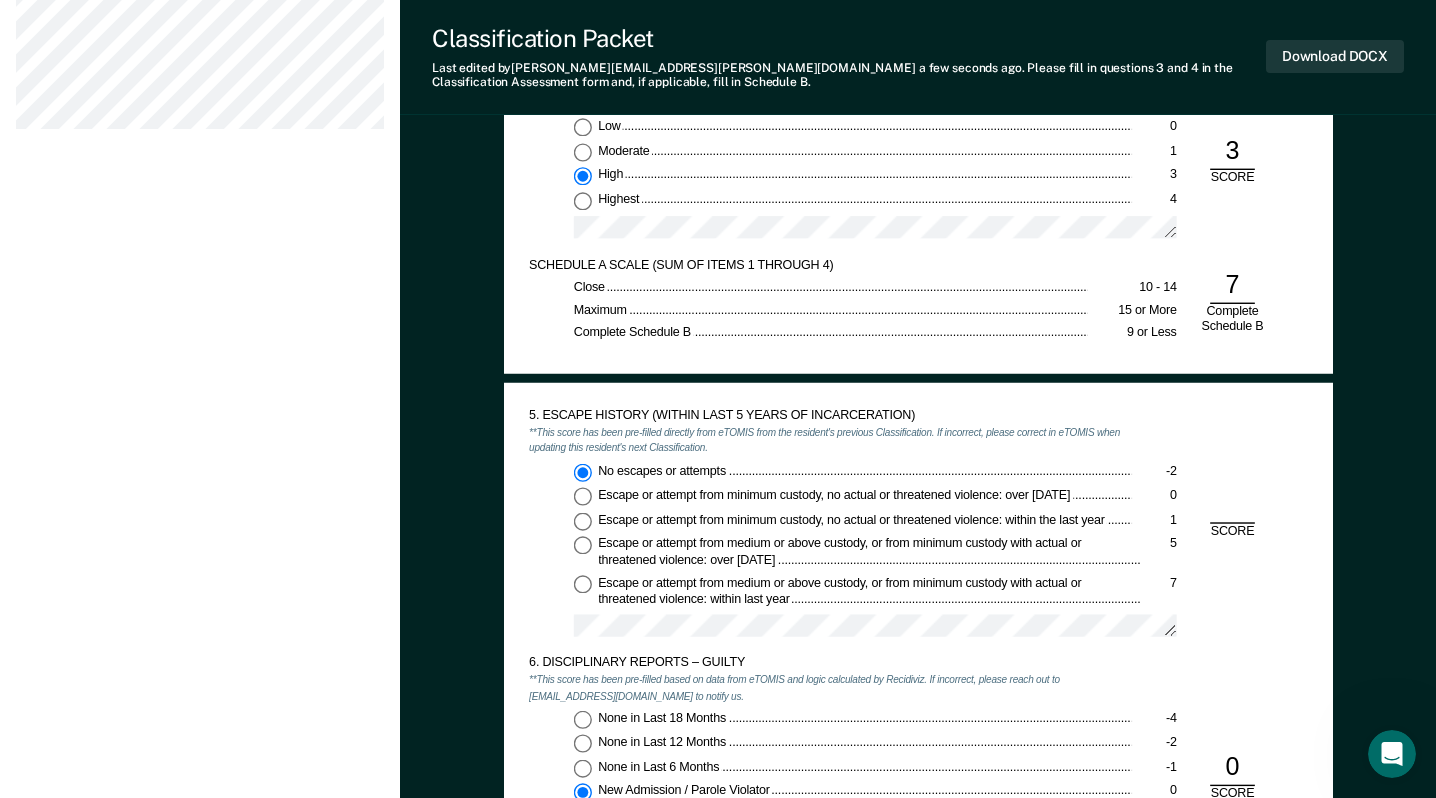 type on "x" 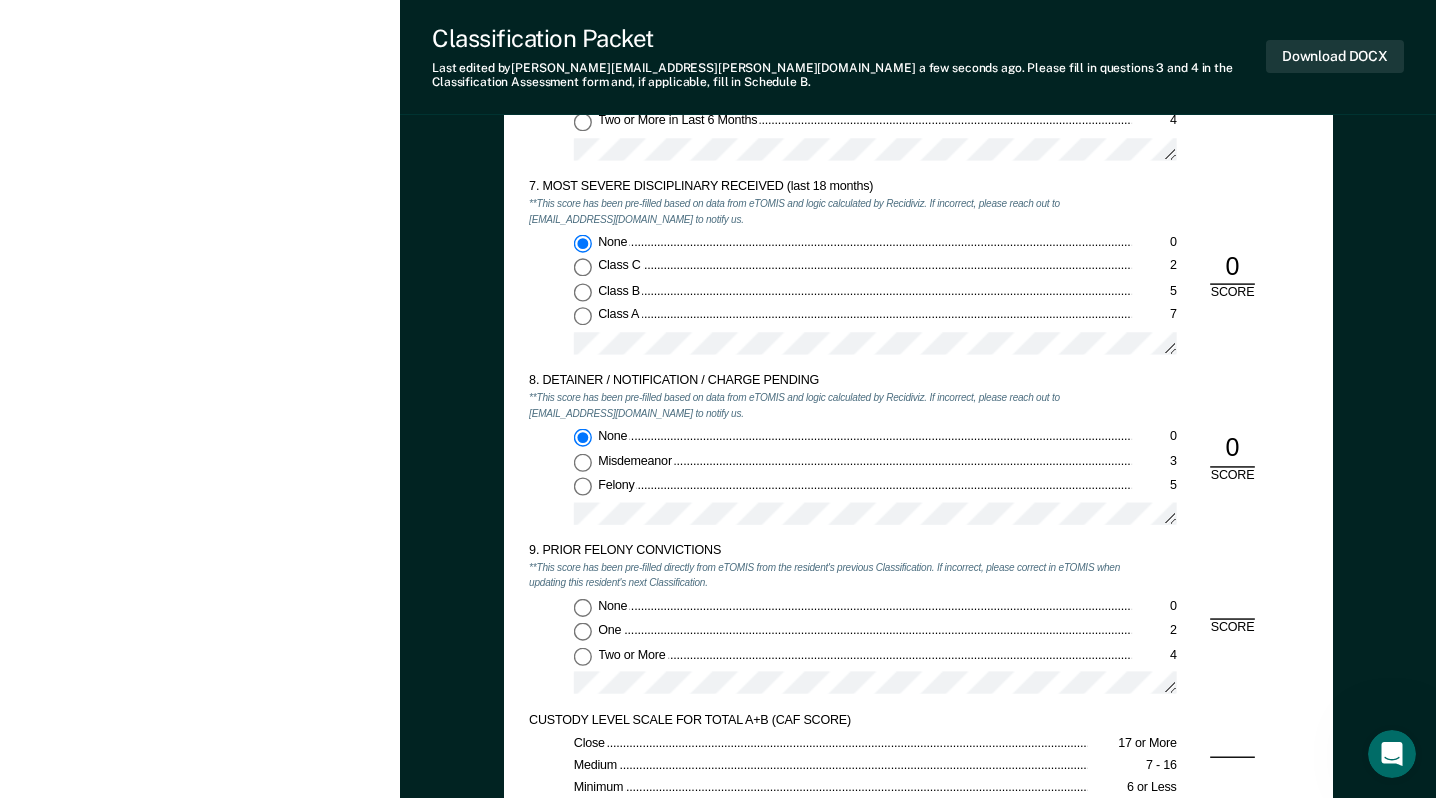 scroll, scrollTop: 2800, scrollLeft: 0, axis: vertical 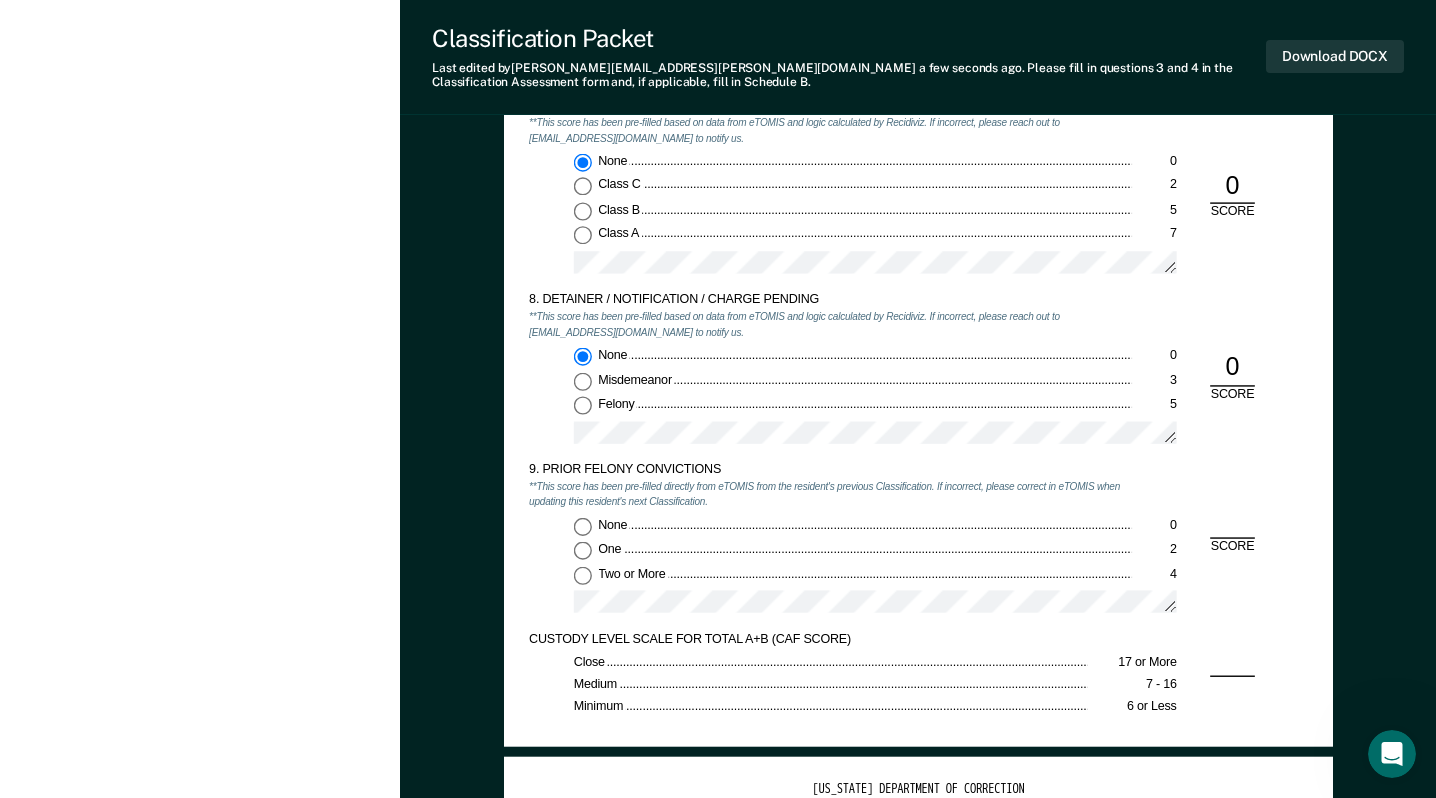 click on "Felony 5" at bounding box center [582, 406] 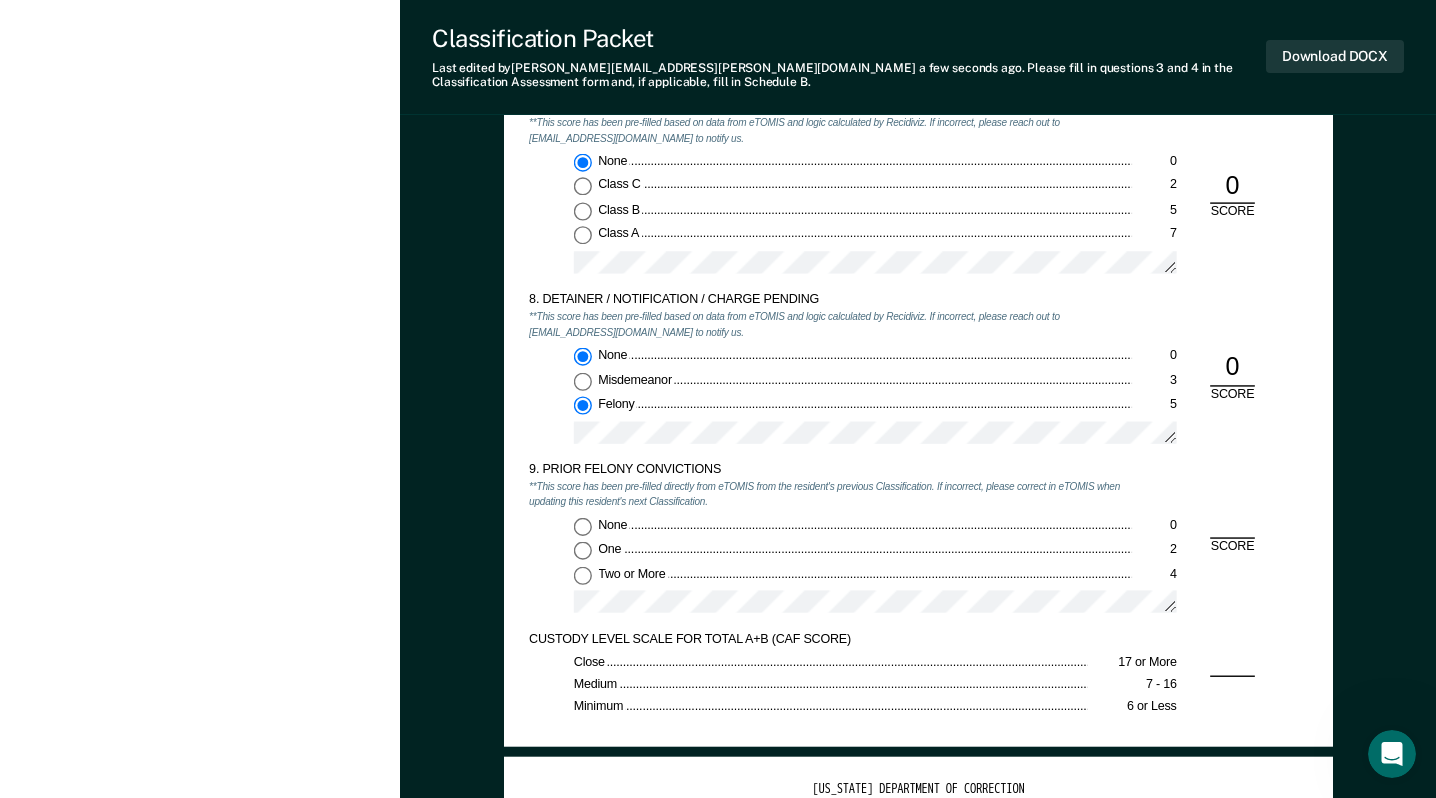 type on "x" 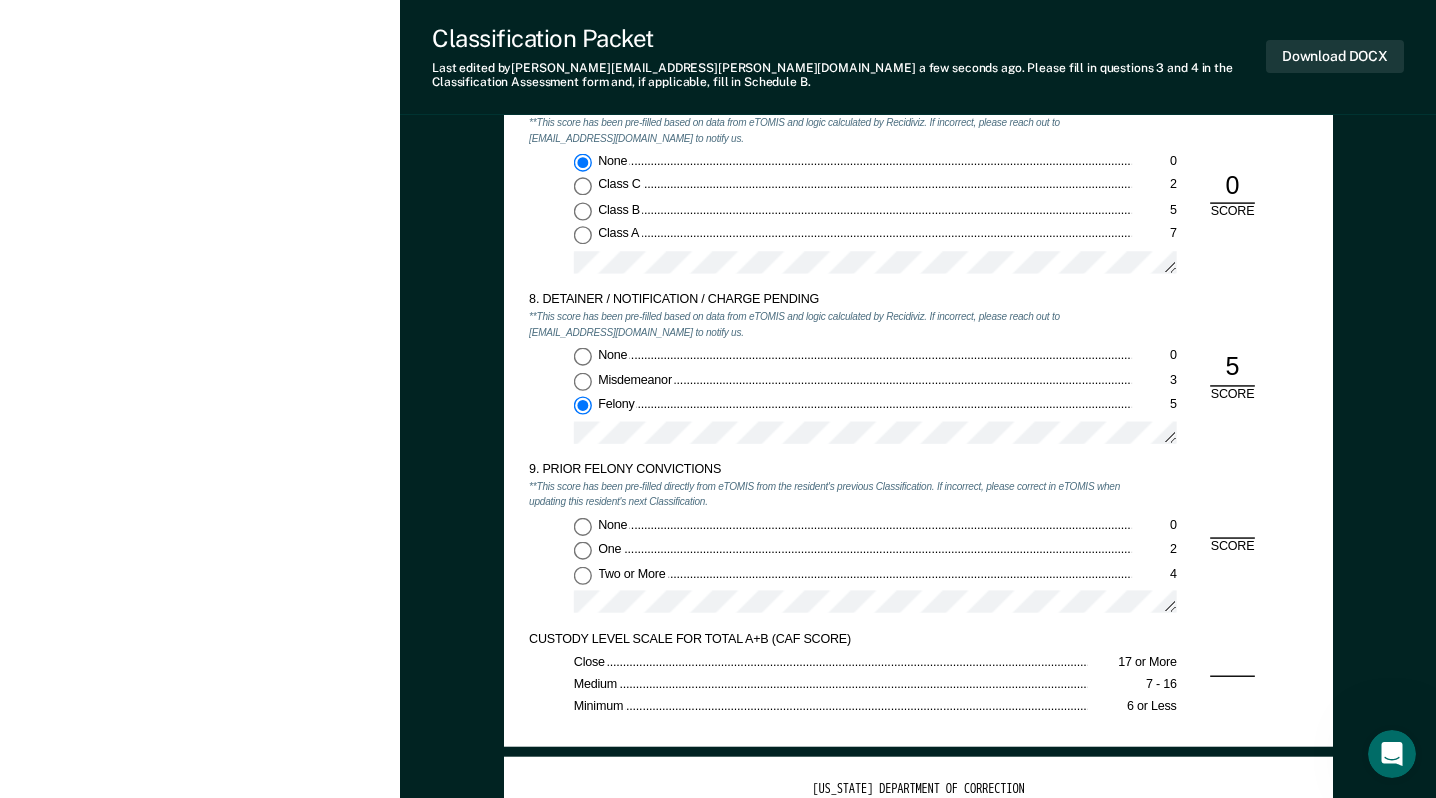 click on "Two or More 4" at bounding box center [582, 575] 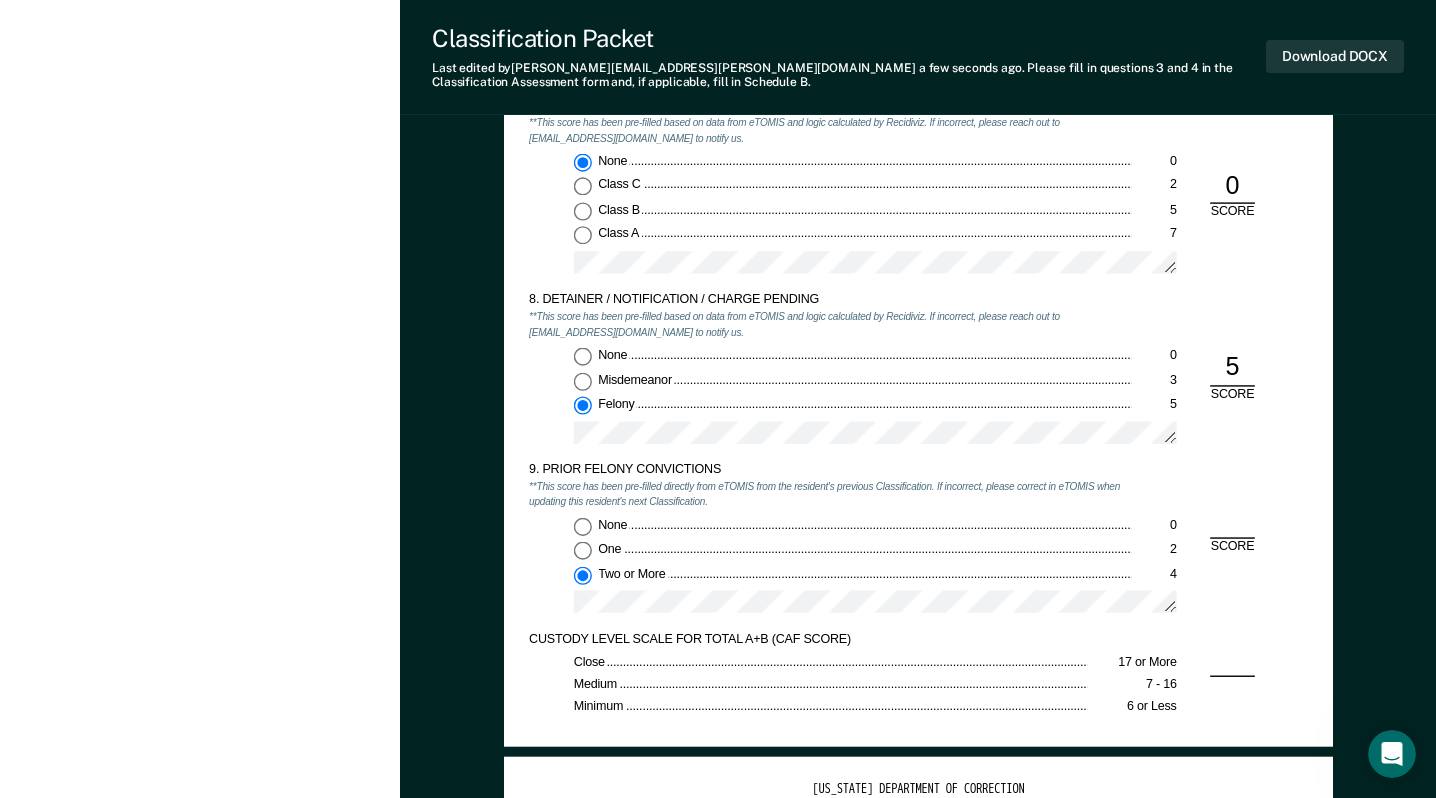 type on "x" 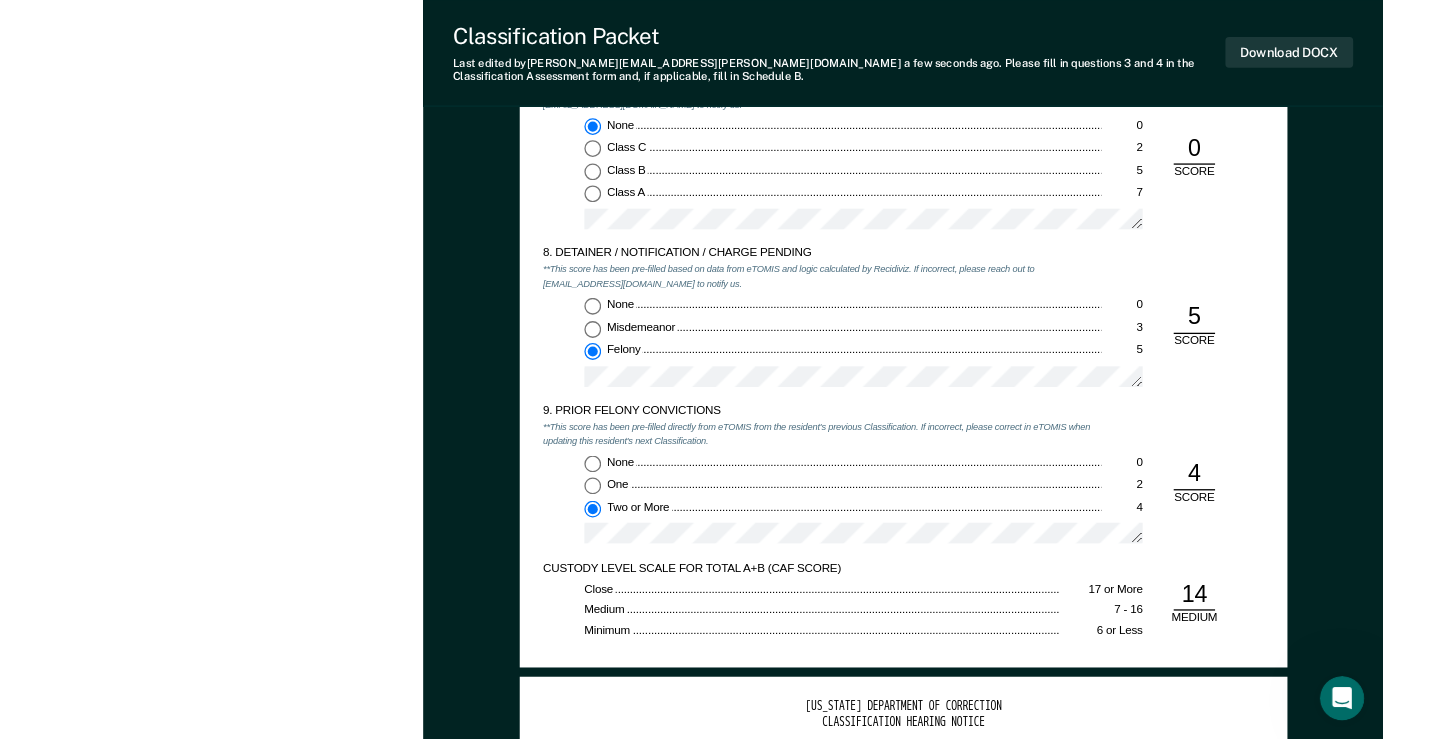 scroll, scrollTop: 2800, scrollLeft: 0, axis: vertical 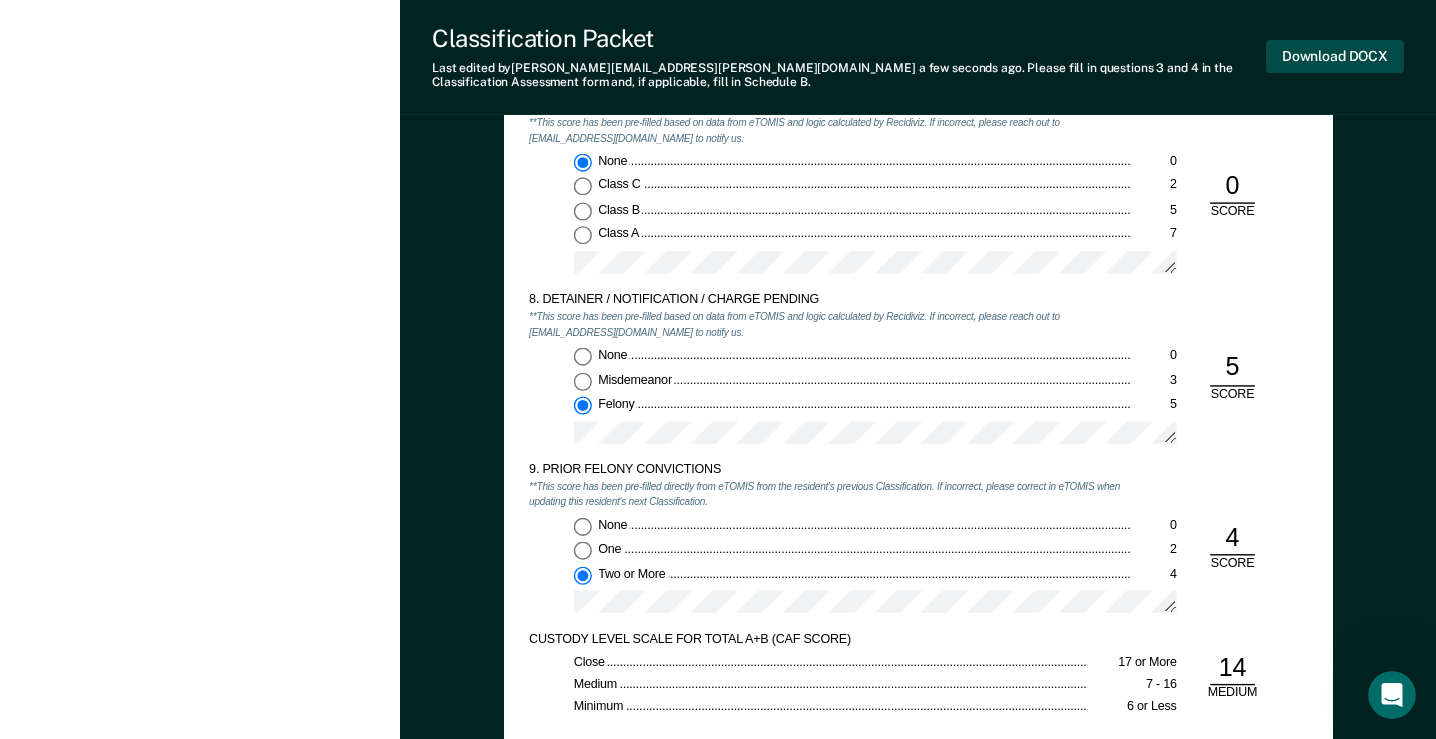 click on "Download DOCX" at bounding box center (1335, 56) 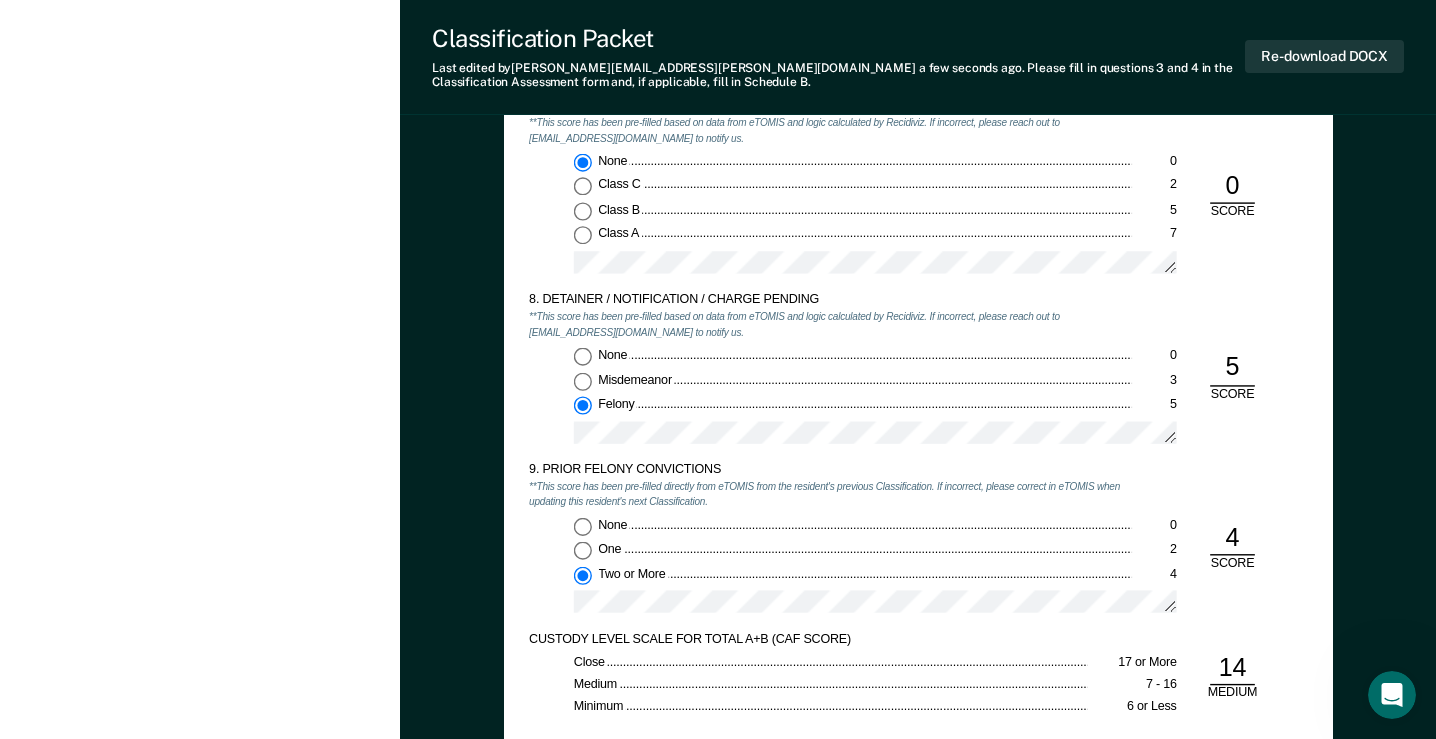 click on "Charles H. Braden C B Profile How it works Log Out Back JT   Initial Classification Pending Validated by data from TOMIS Has not had initial classification since latest start in TDOC   custody Custody level is not   Max Marked as Pending by Charles.H.Braden@tn.gov on July 11, 2025.   Update status Revert from Pending Mark Ineligible Revert Changes Incarceration Relevant Information For Classification" at bounding box center (200, -450) 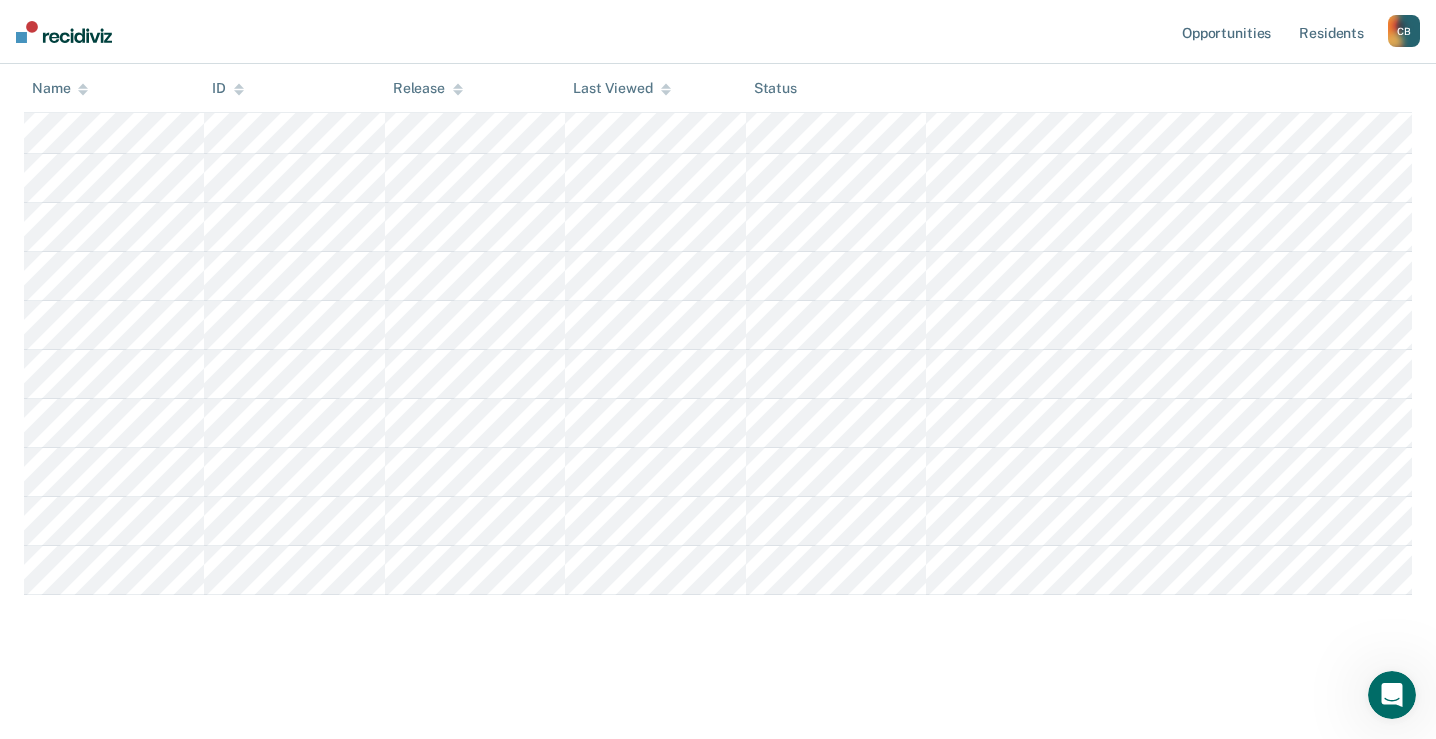 scroll, scrollTop: 302, scrollLeft: 0, axis: vertical 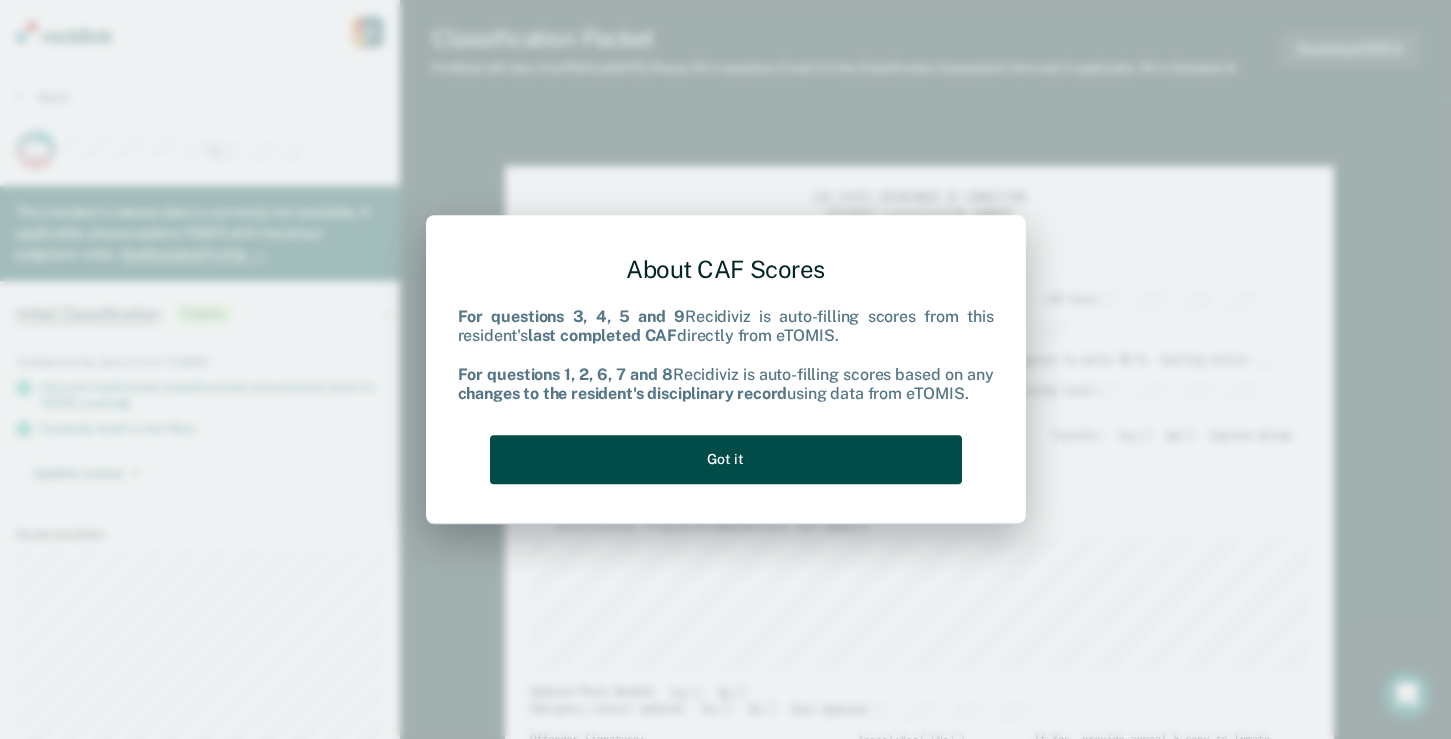 click on "Got it" at bounding box center [726, 459] 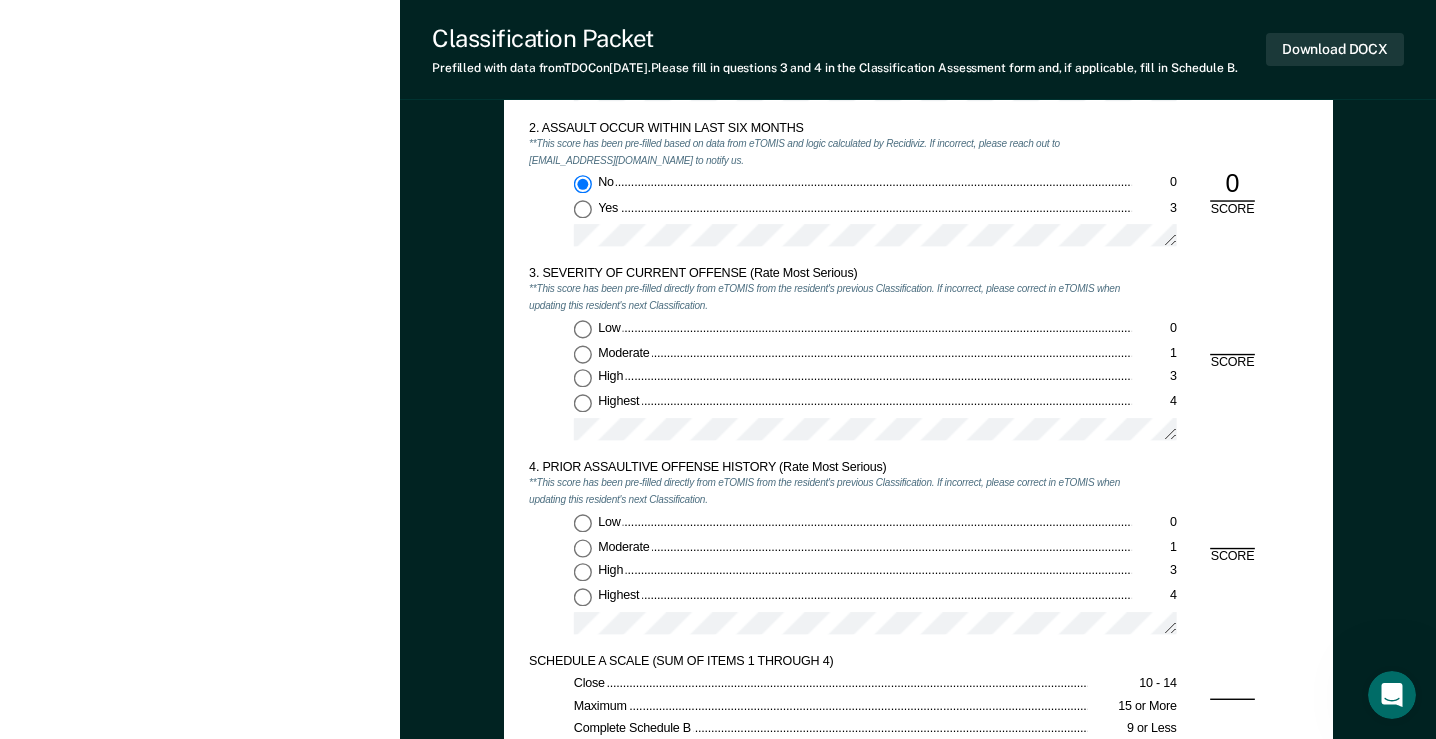 scroll, scrollTop: 1600, scrollLeft: 0, axis: vertical 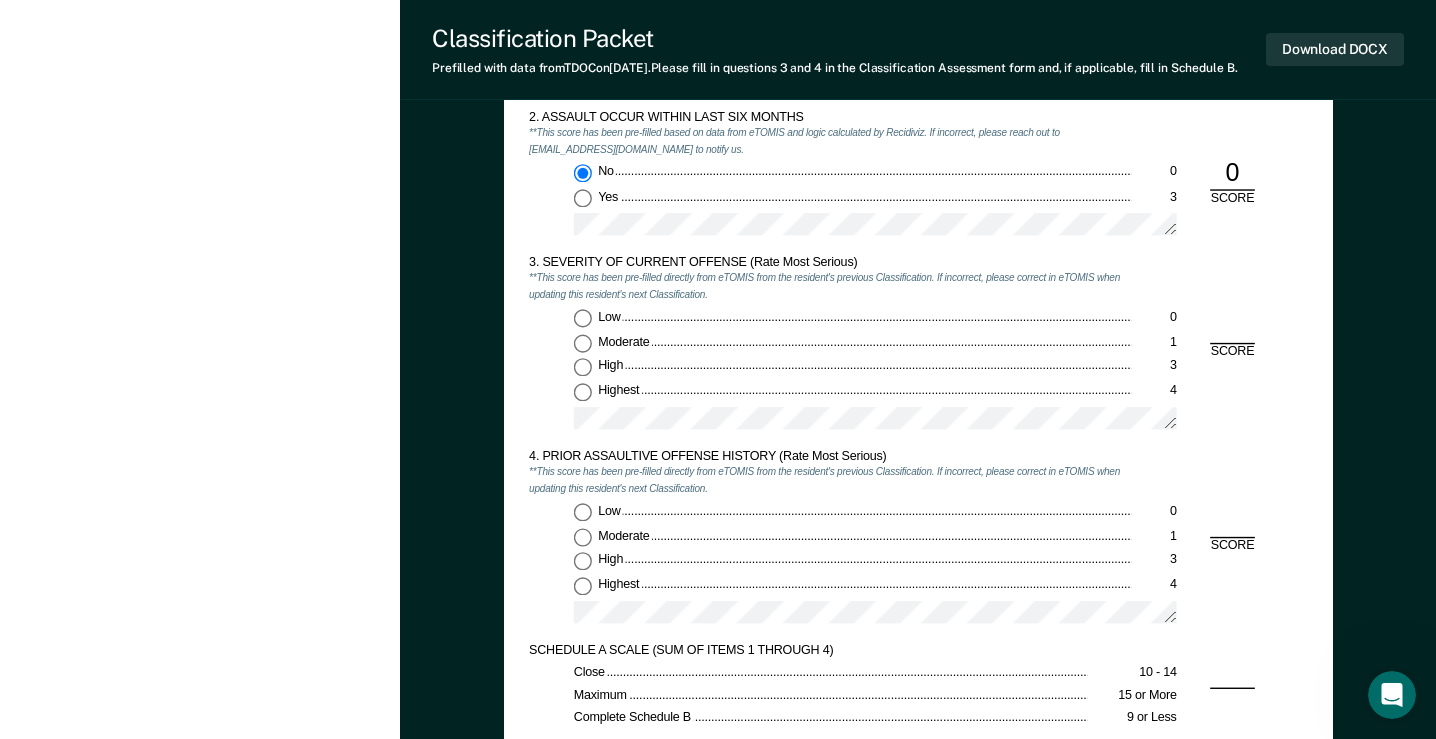 click on "Moderate 1" at bounding box center (582, 343) 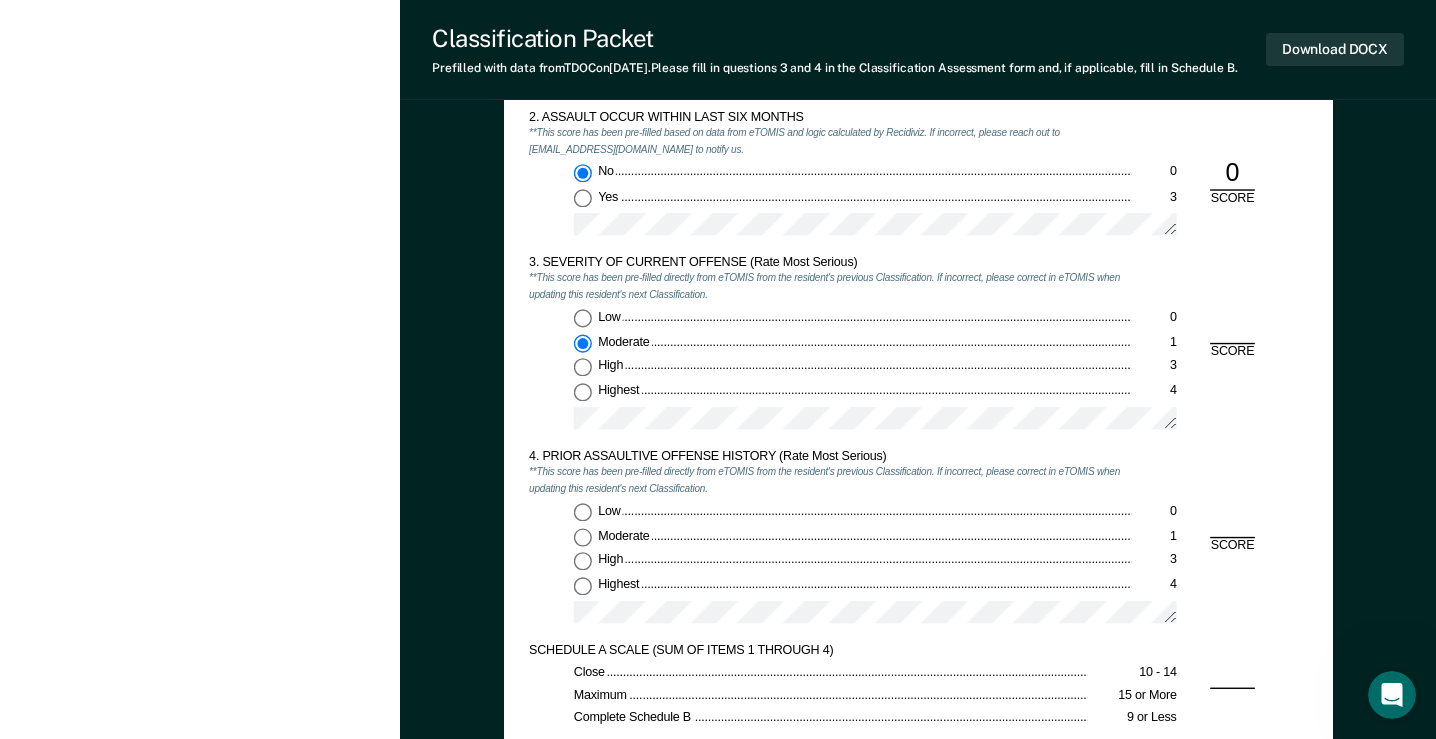 type on "x" 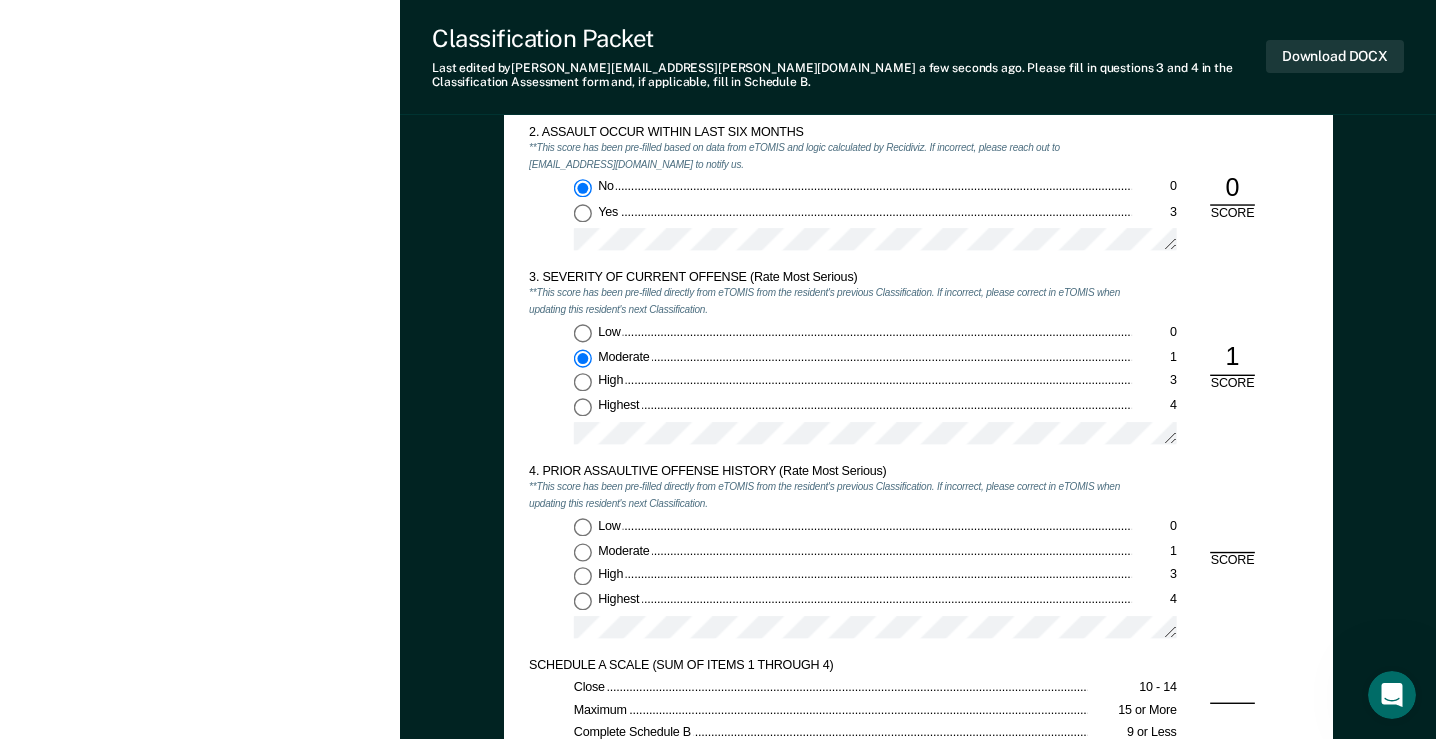 click on "Low 0" at bounding box center [582, 527] 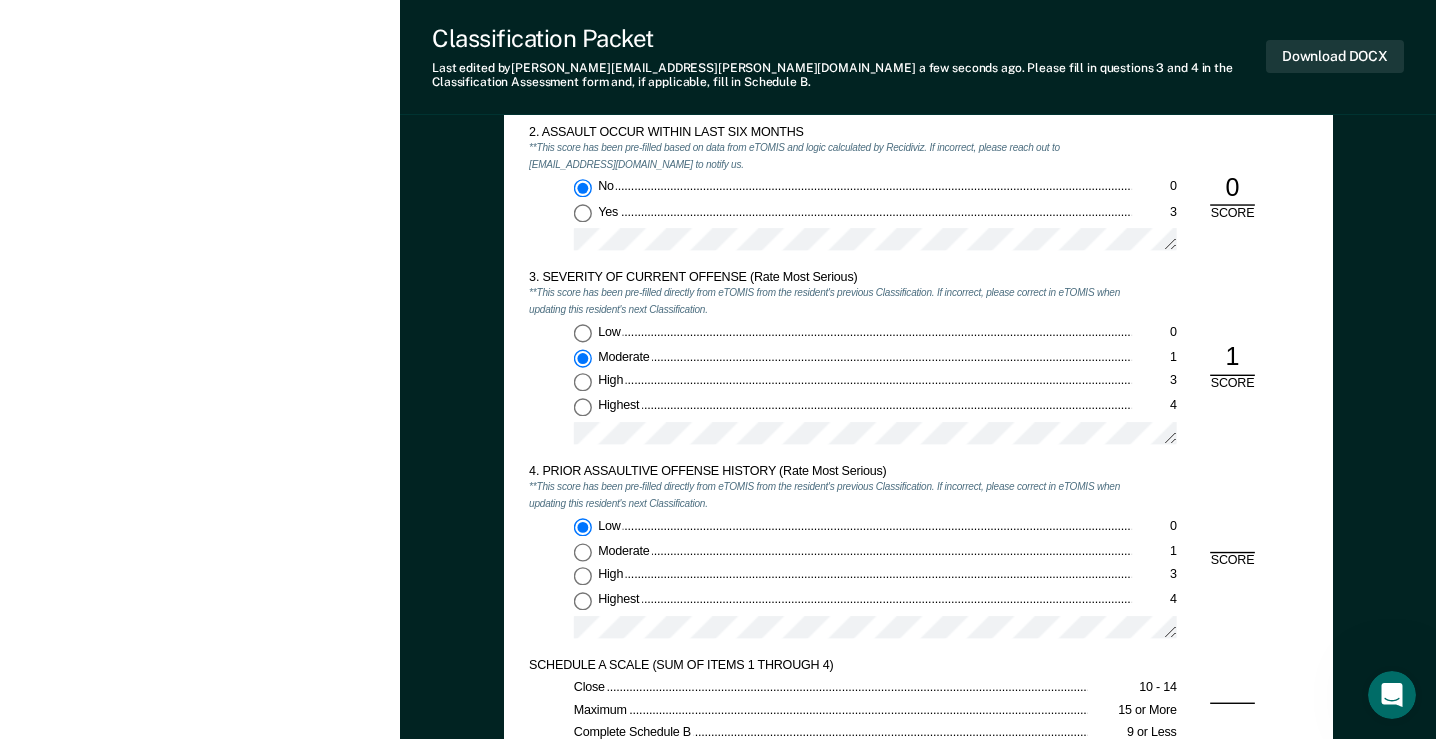 type on "x" 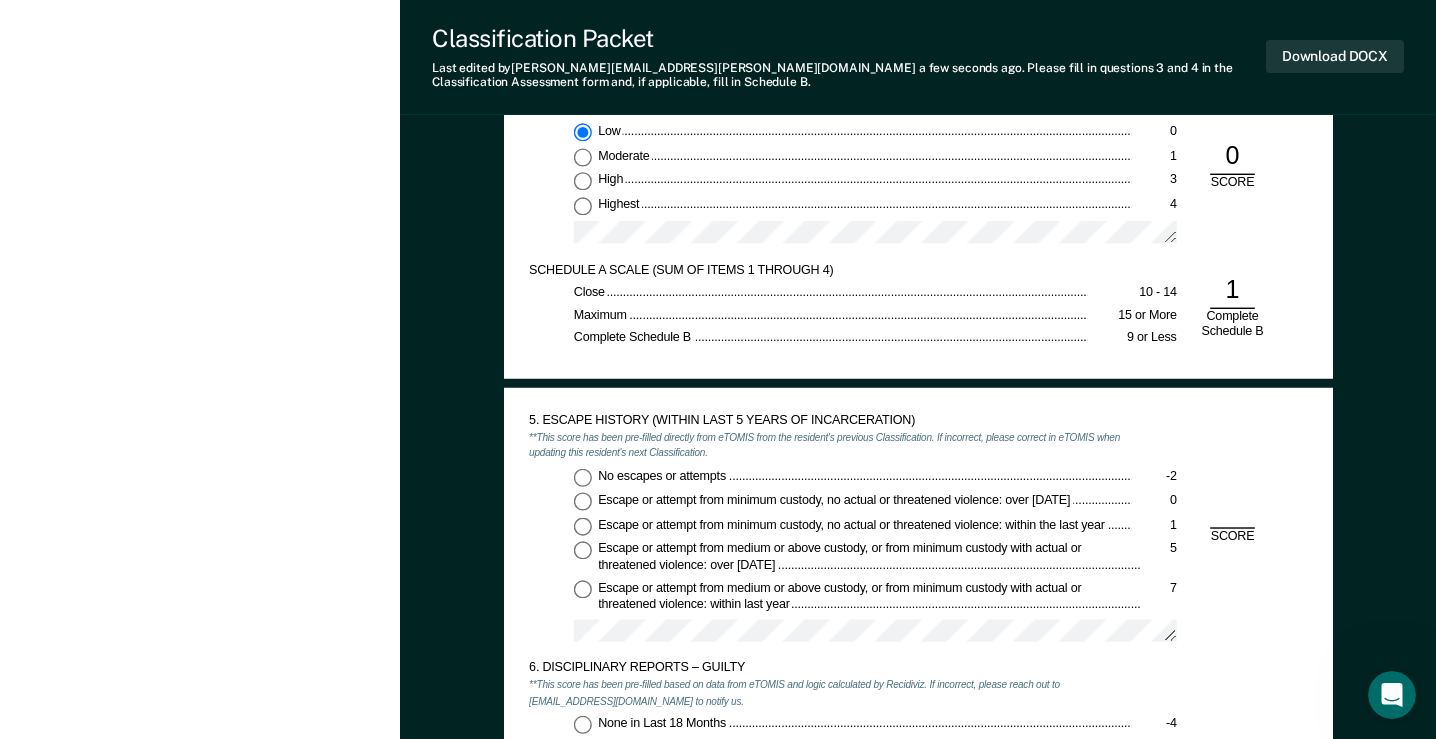 scroll, scrollTop: 2000, scrollLeft: 0, axis: vertical 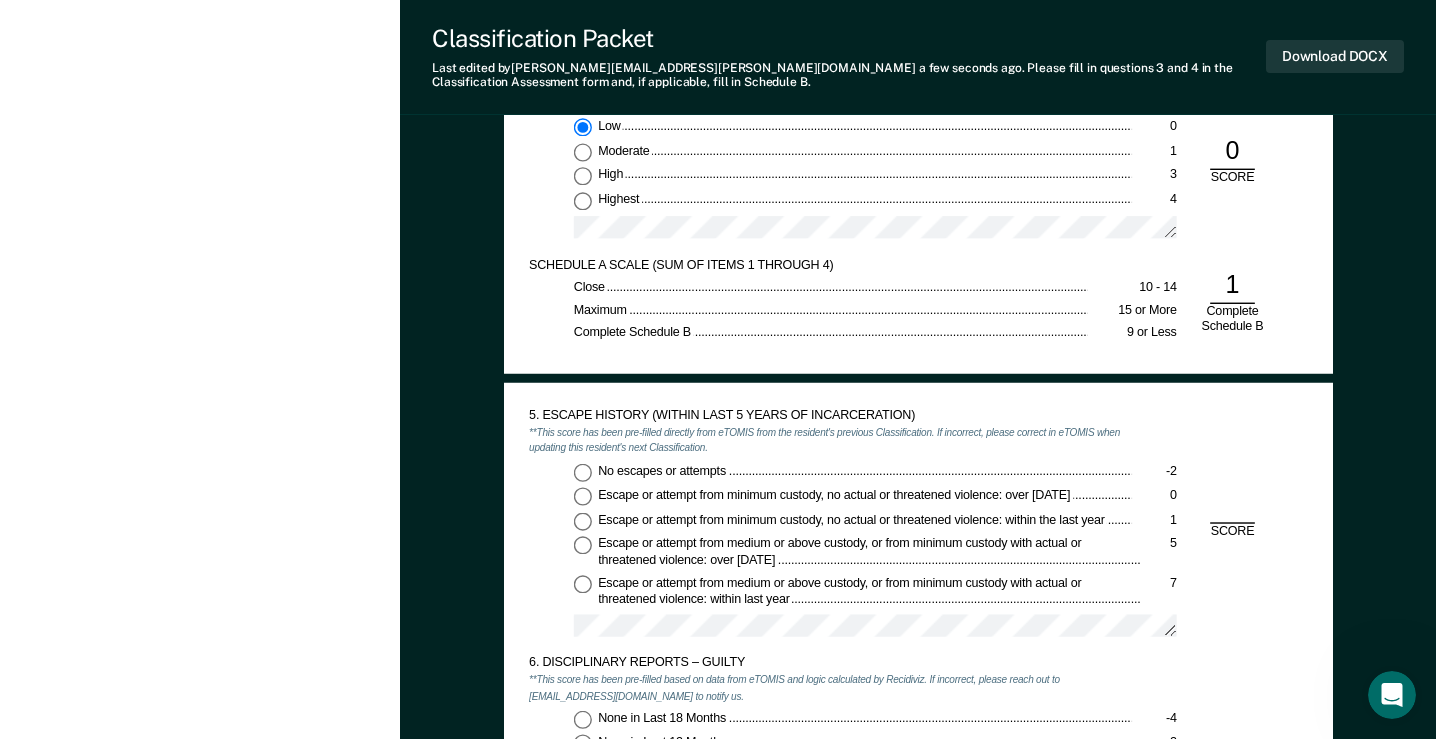 click on "No escapes or attempts -2" at bounding box center [582, 472] 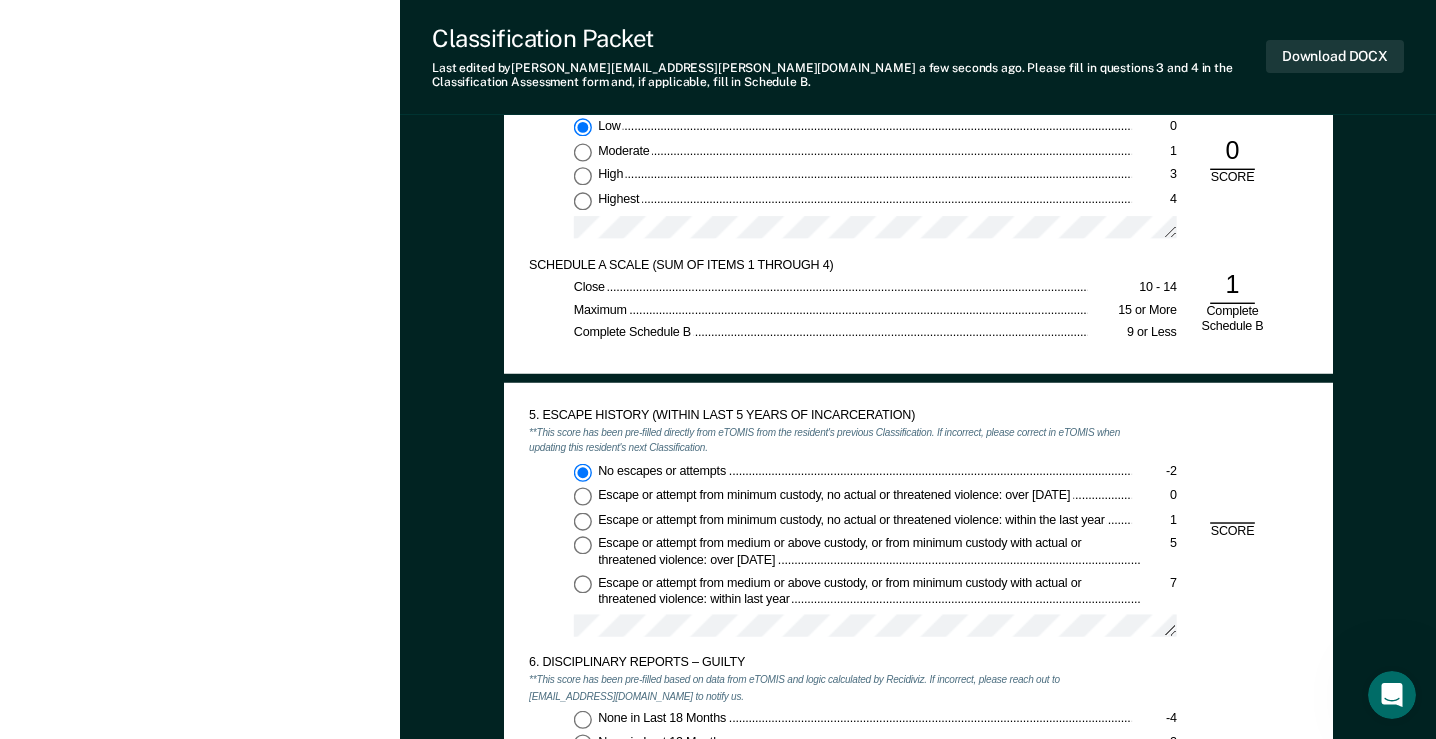 type on "x" 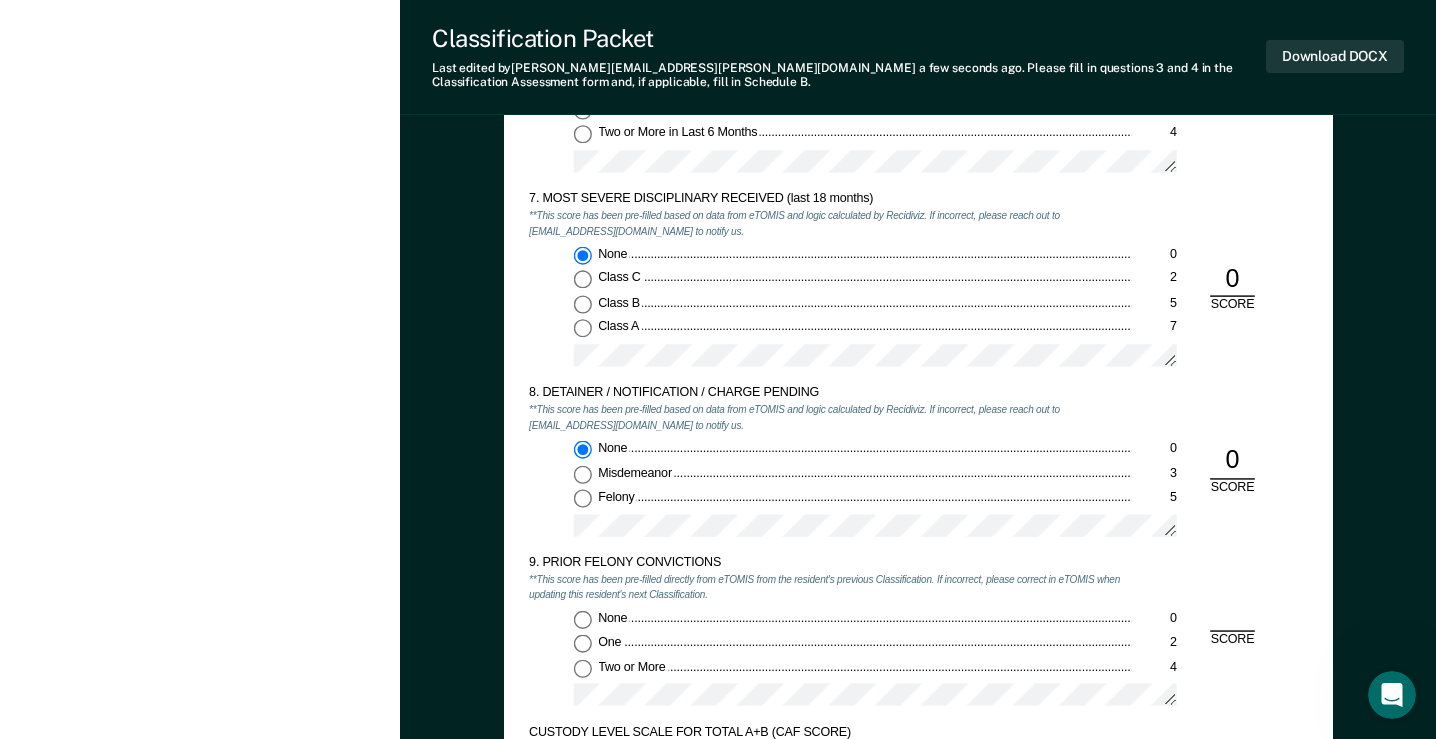 scroll, scrollTop: 2900, scrollLeft: 0, axis: vertical 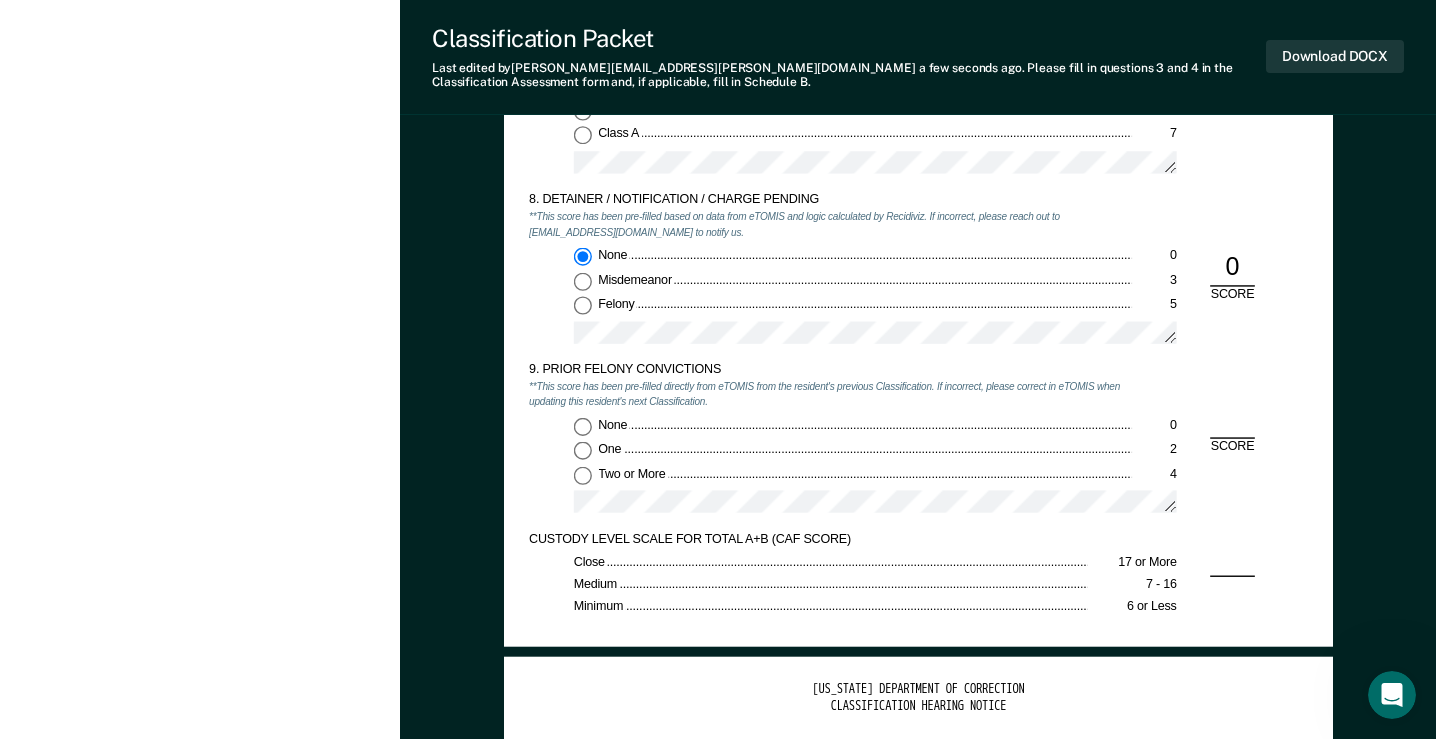 click on "None 0" at bounding box center [582, 426] 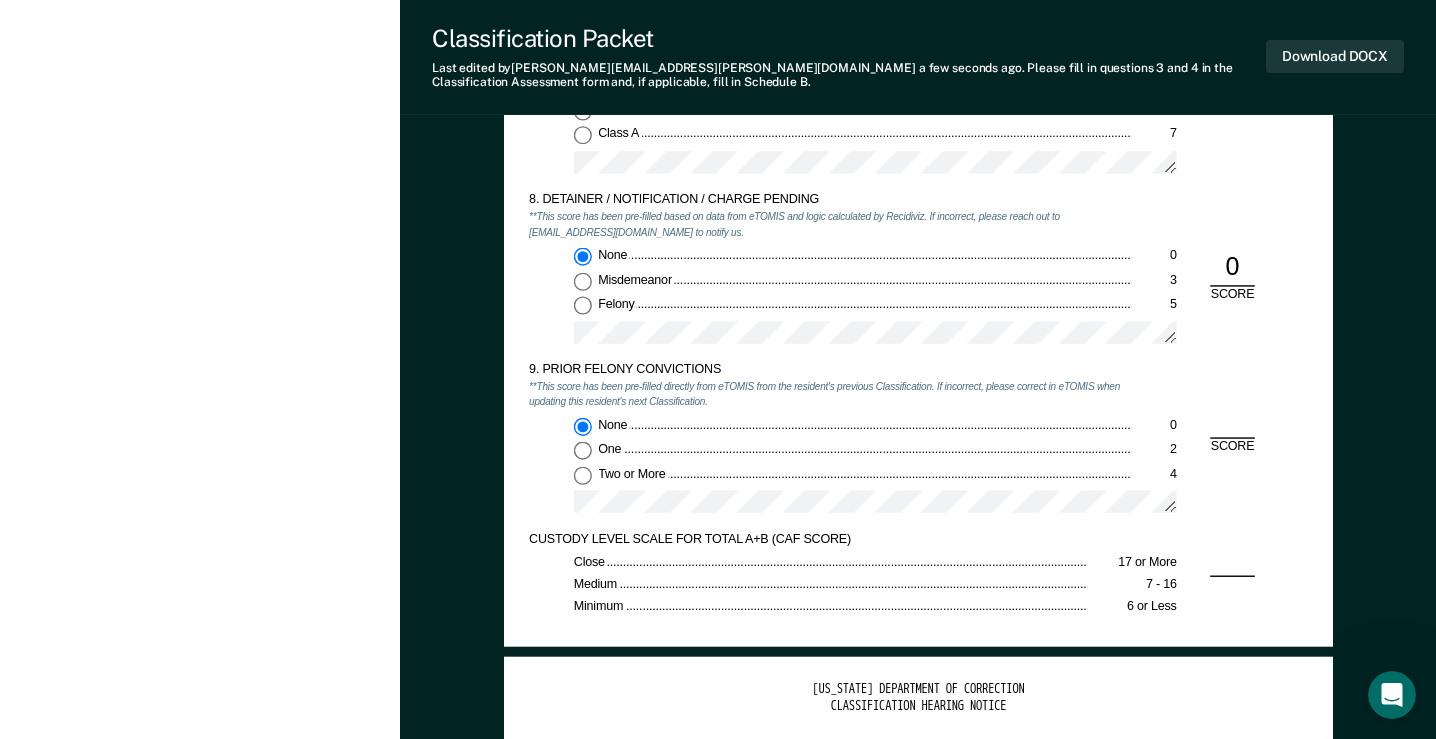 type on "x" 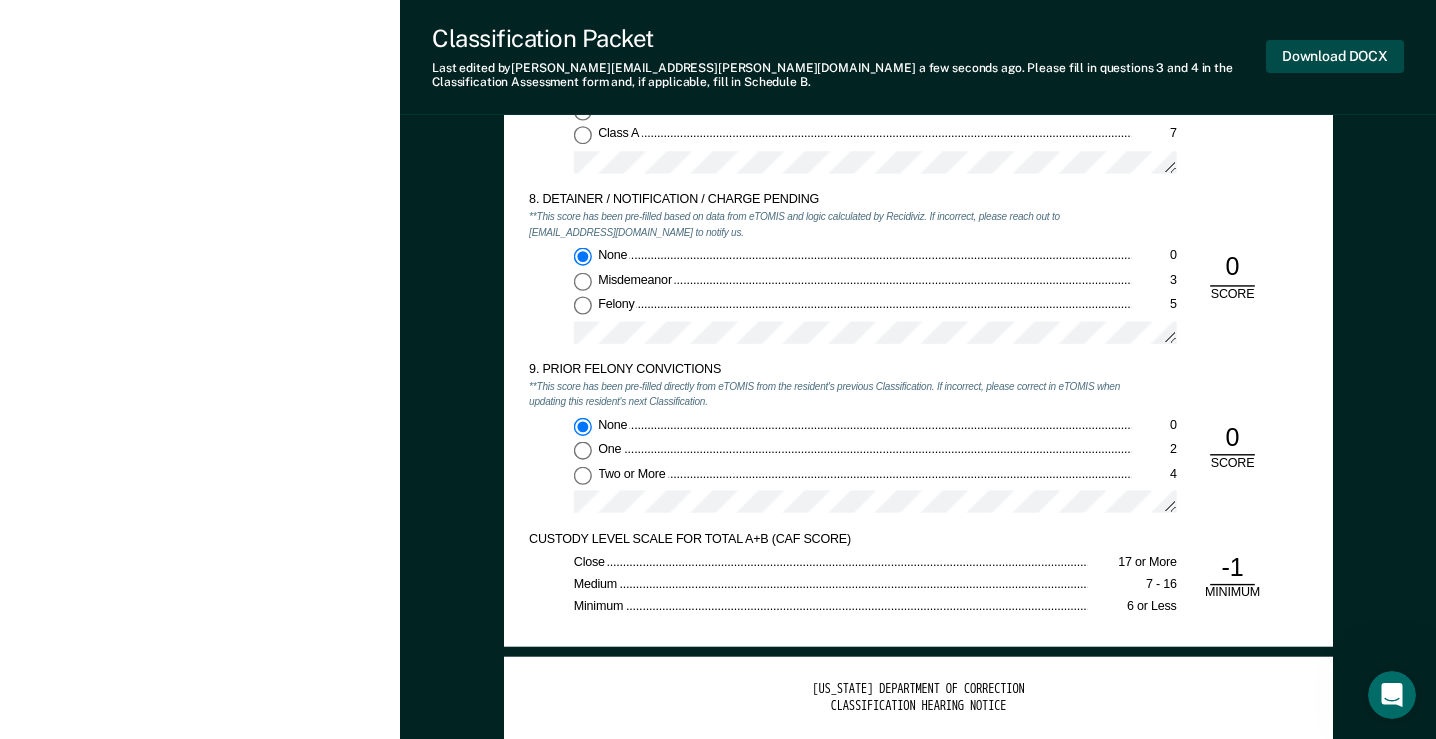 click on "Download DOCX" at bounding box center (1335, 56) 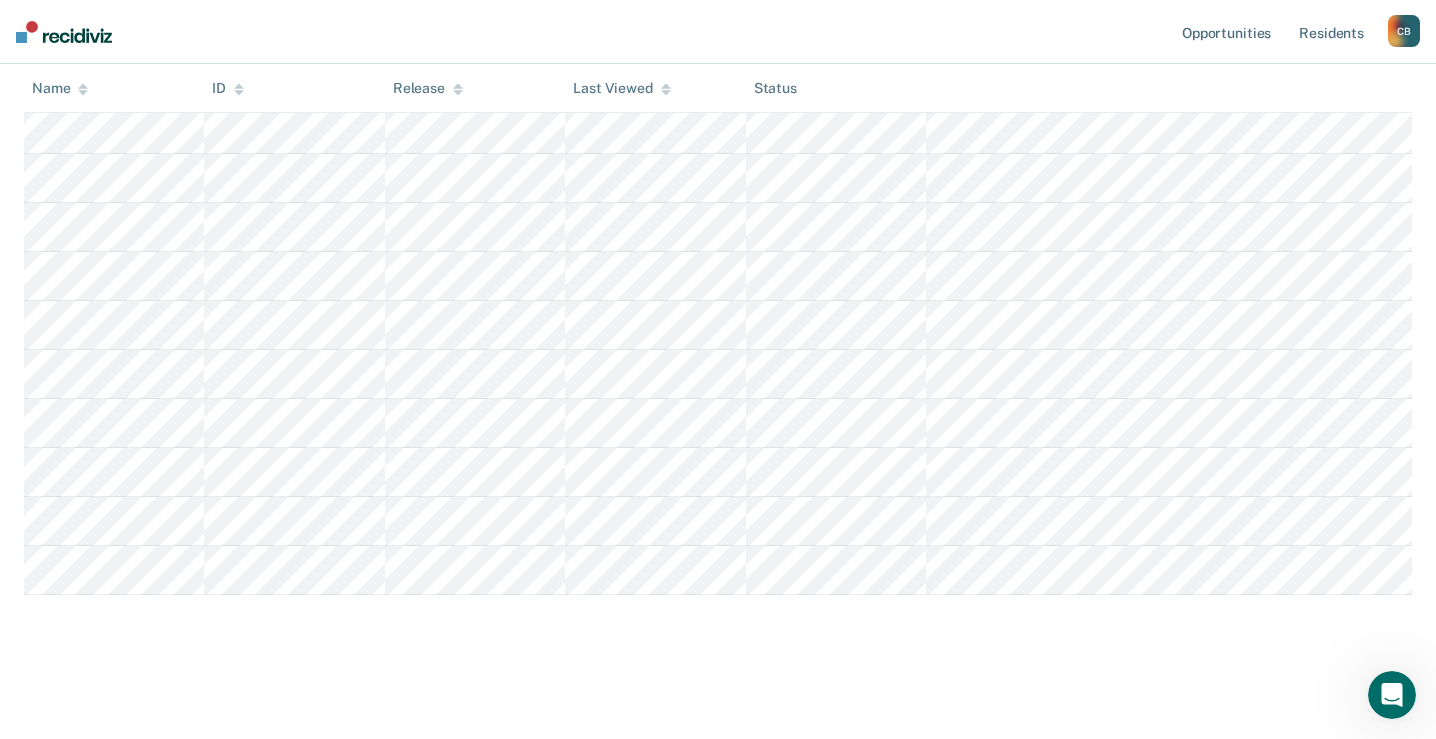 scroll, scrollTop: 664, scrollLeft: 0, axis: vertical 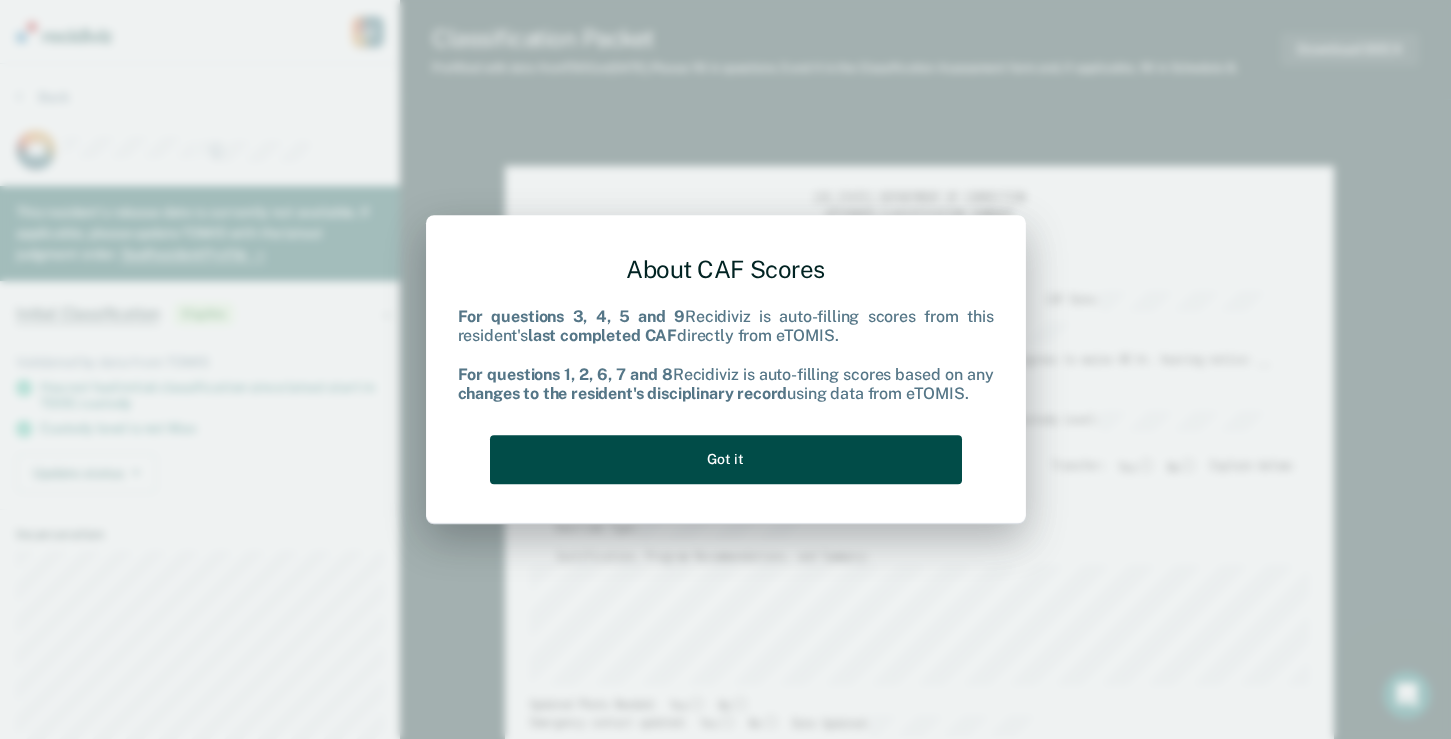 click on "Got it" at bounding box center [726, 459] 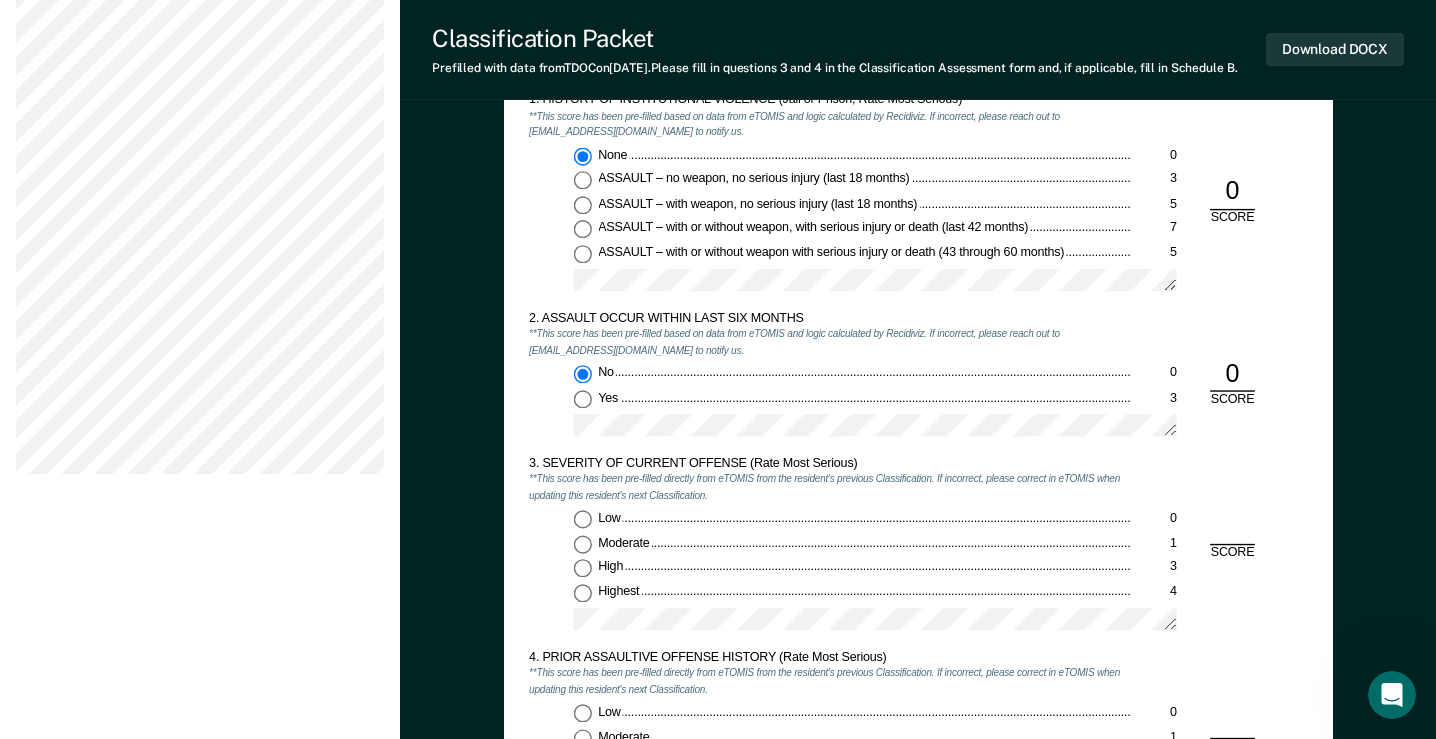 scroll, scrollTop: 1400, scrollLeft: 0, axis: vertical 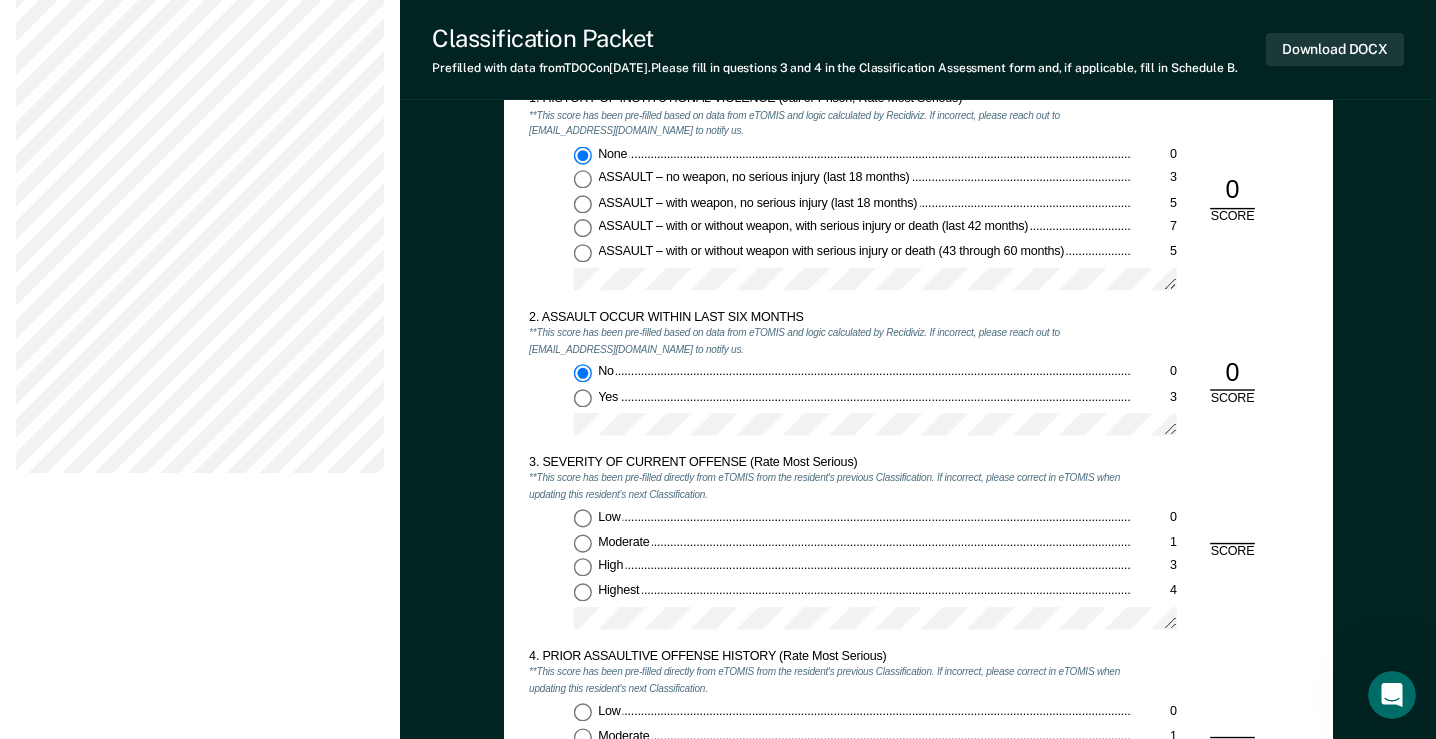 click on "Charles H. Braden C B Profile How it works Log Out Back PF   This resident's release date is currently not available. If applicable, please update TOMIS with the latest judgment order.   See  Resident  Profile Initial Classification Eligible Validated by data from TOMIS Has not had initial classification since latest start in TDOC   custody Custody level is not   Max Update status Mark Pending Mark Ineligible Incarceration Relevant Information For Classification" at bounding box center (200, 943) 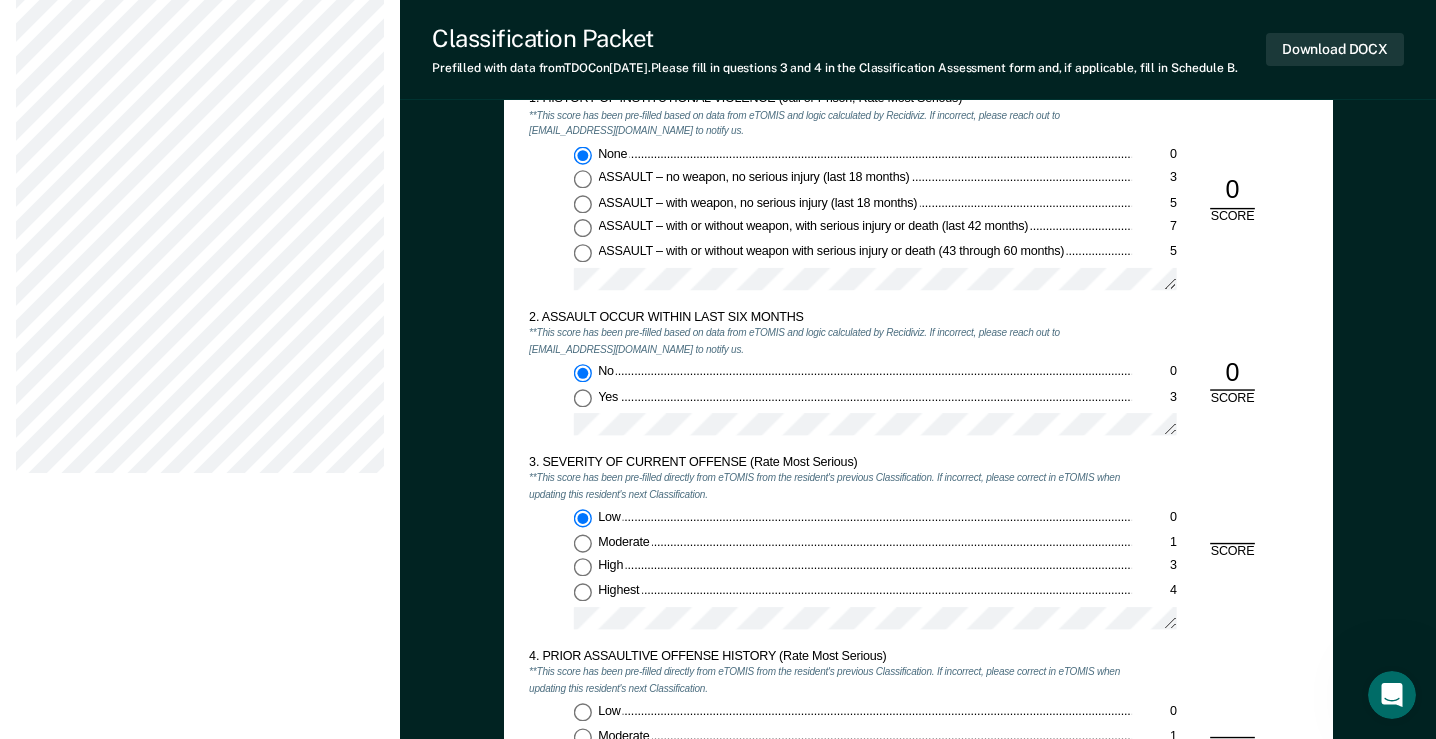 type on "x" 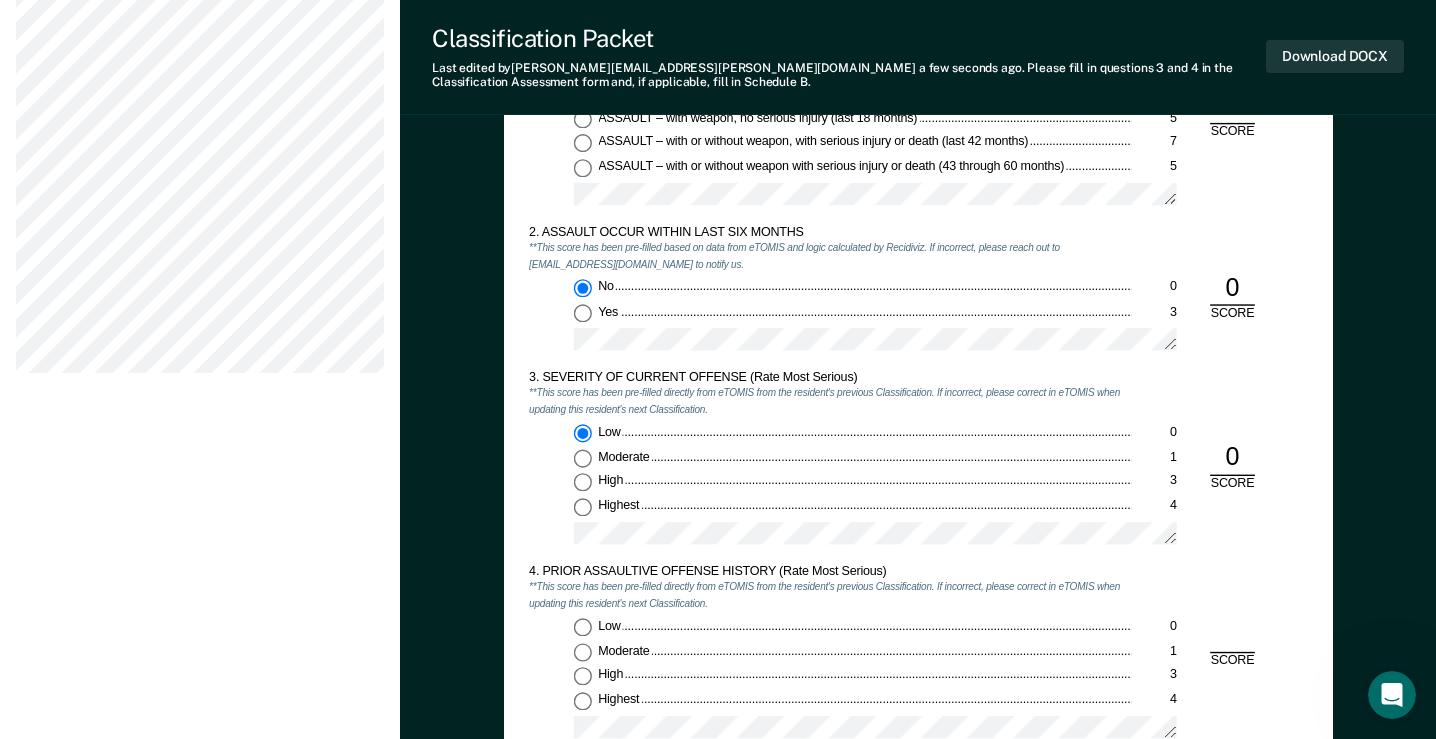 scroll, scrollTop: 1600, scrollLeft: 0, axis: vertical 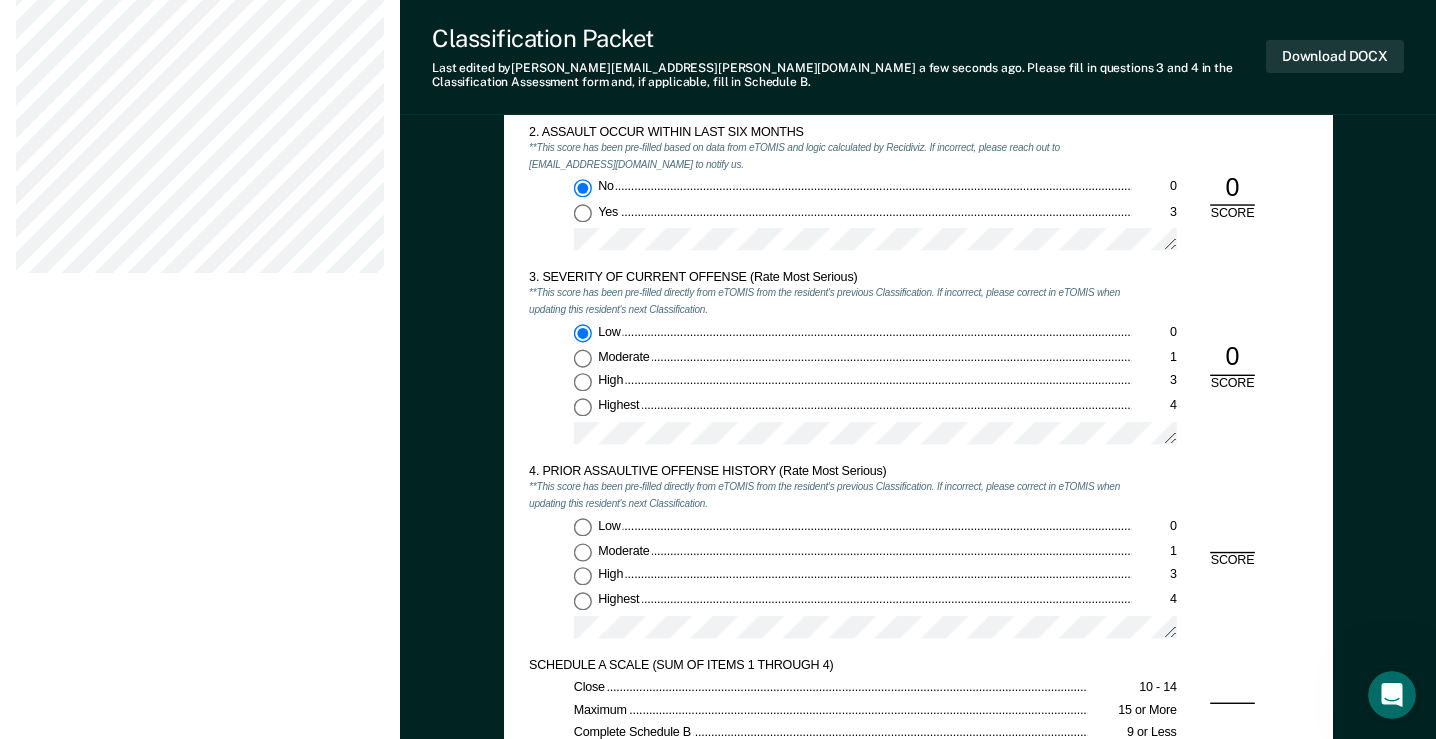 click on "Highest 4" at bounding box center (582, 601) 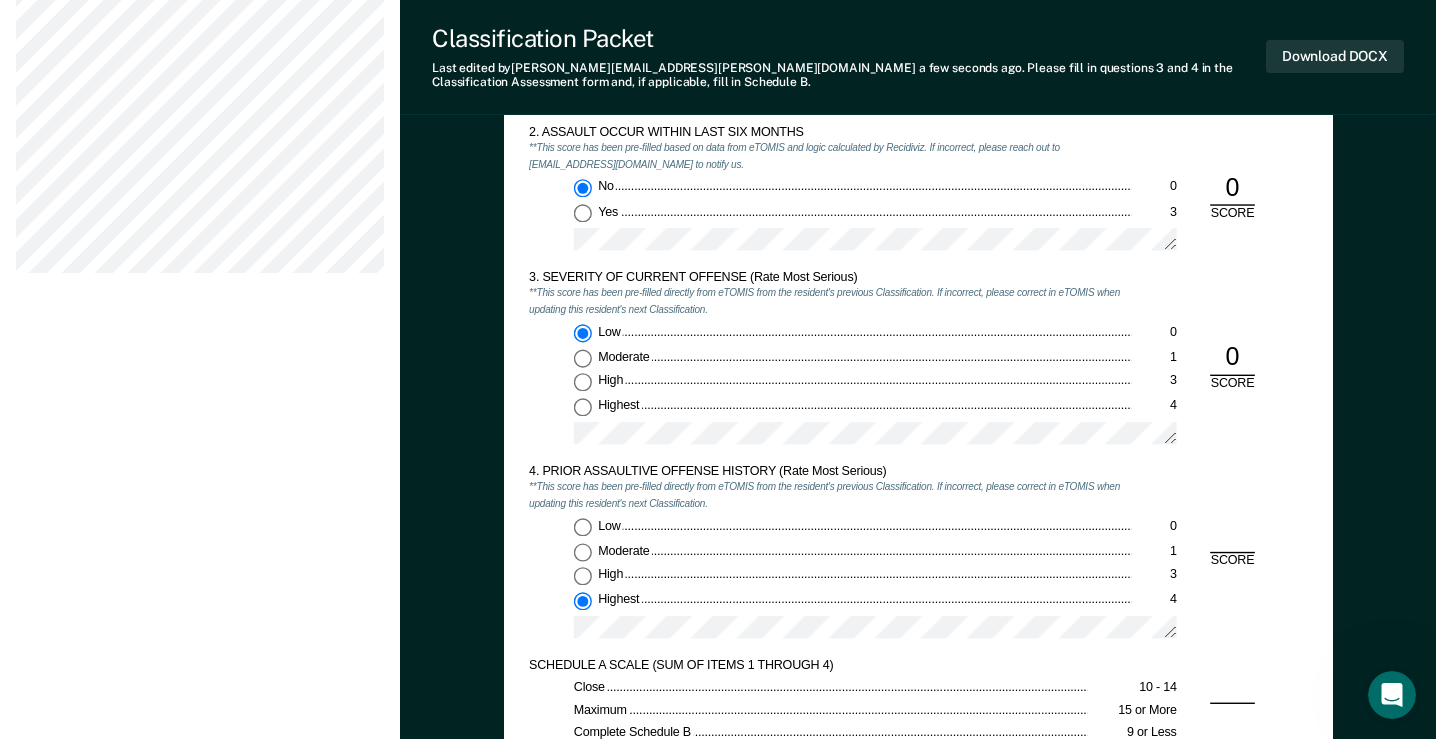 type on "x" 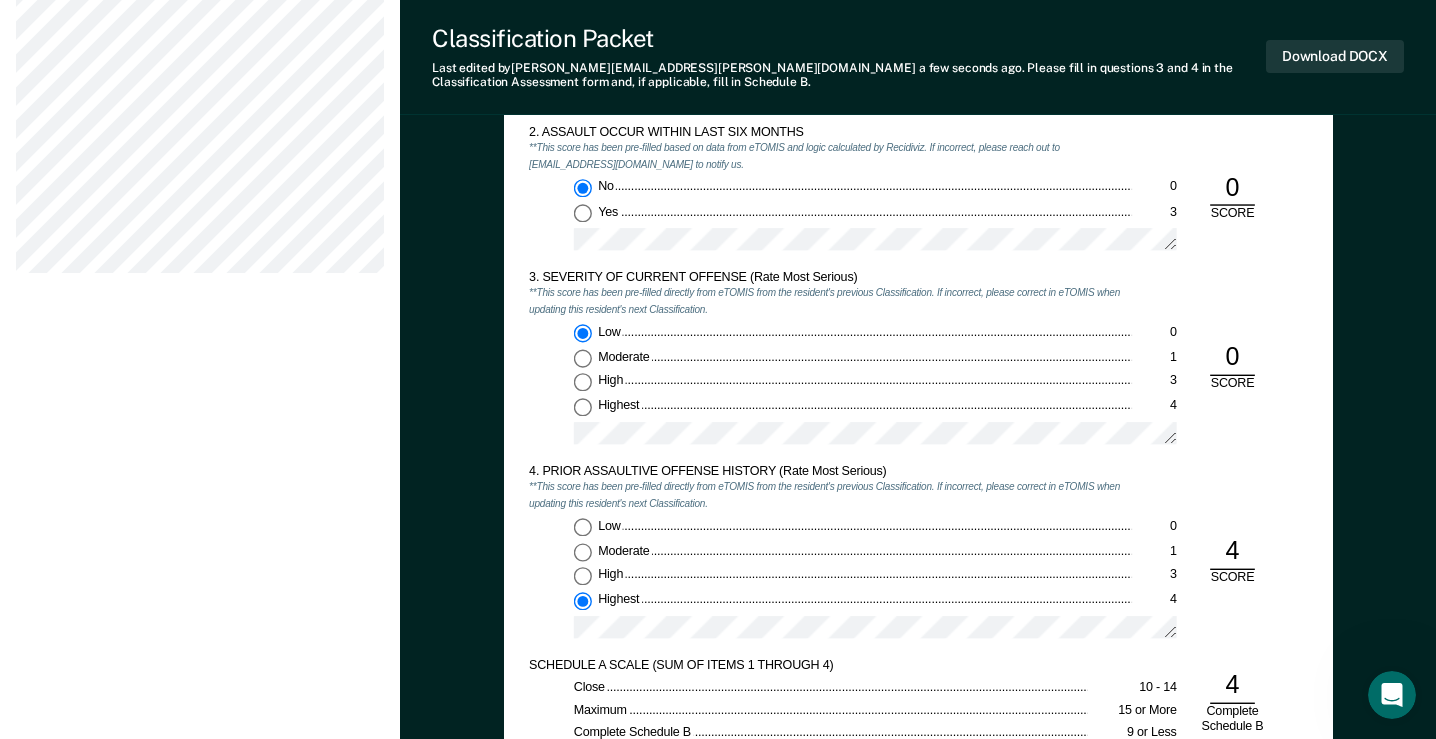 click on "High 3" at bounding box center (582, 576) 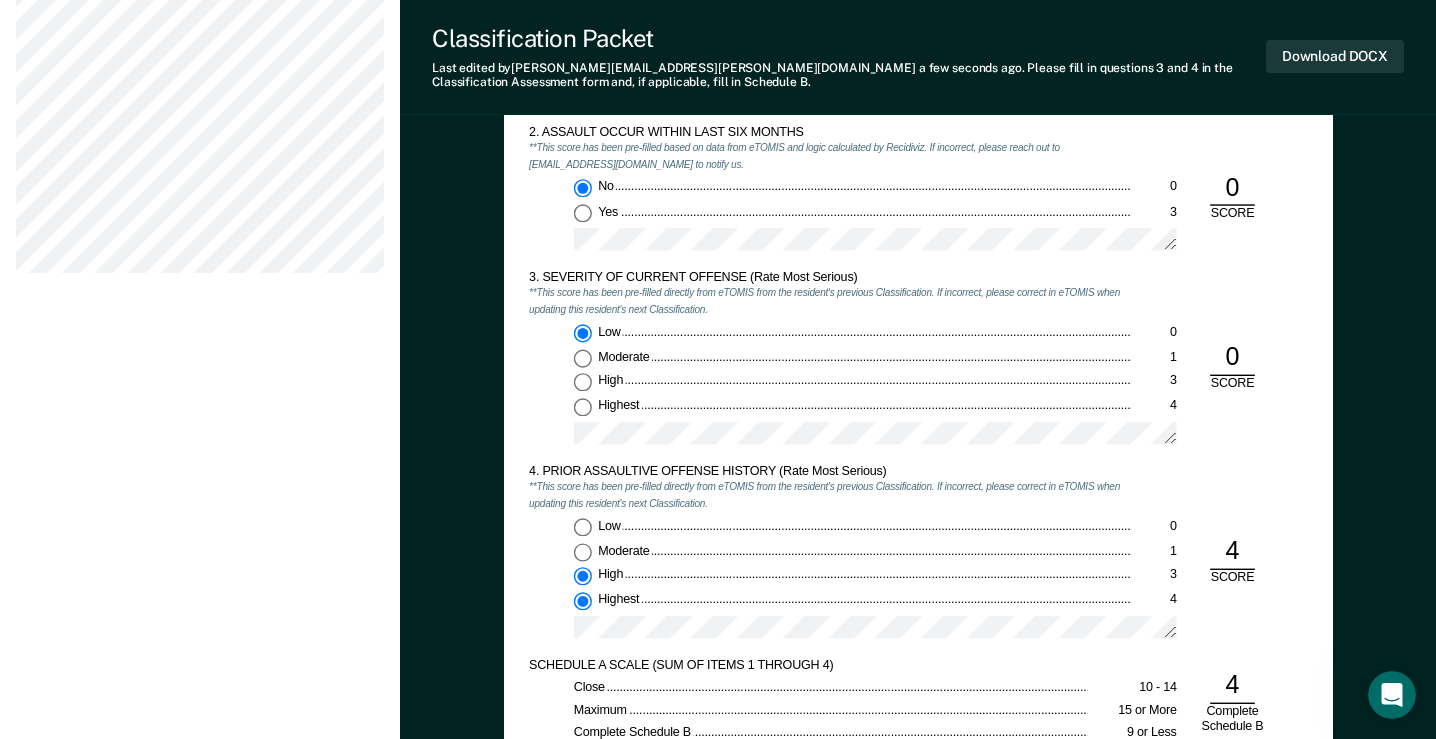 type on "x" 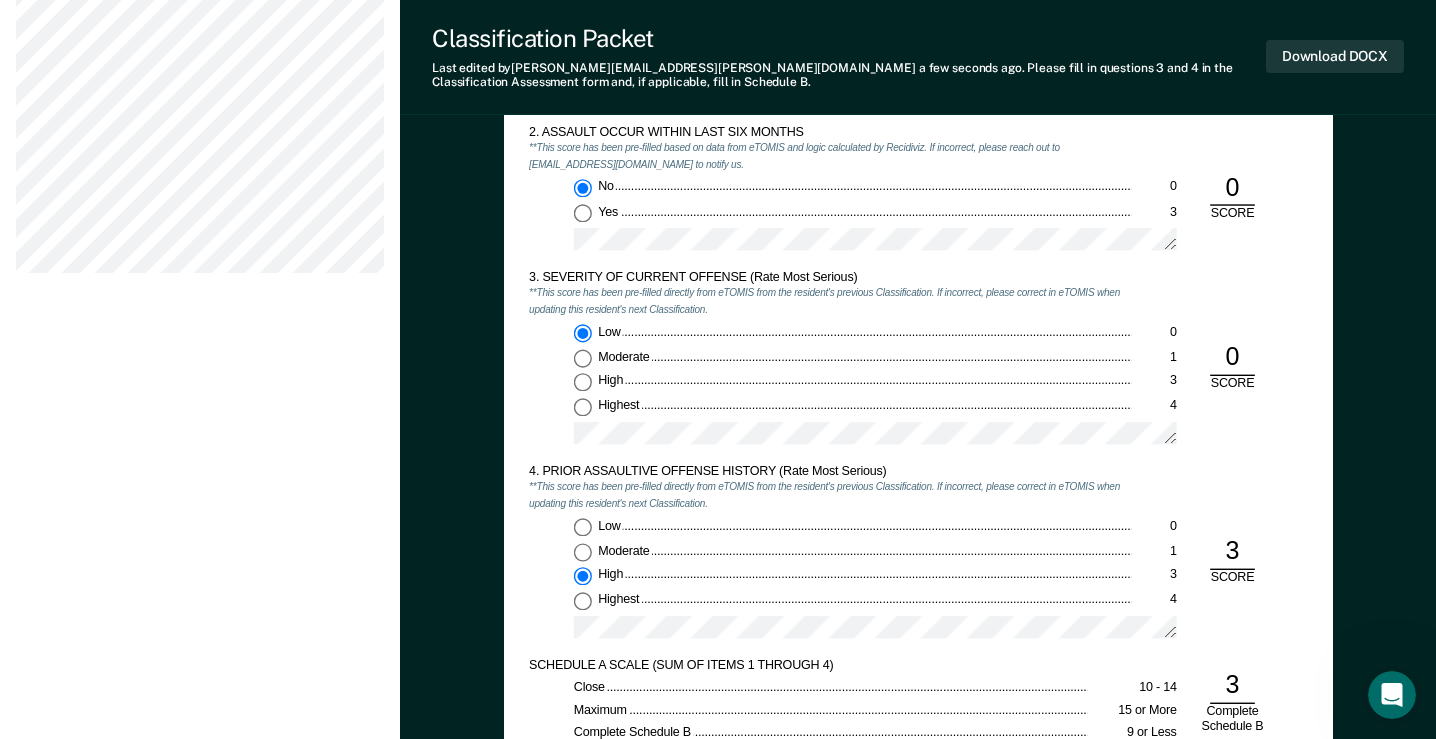 click on "Charles H. Braden C B Profile How it works Log Out Back PF   This resident's release date is currently not available. If applicable, please update TOMIS with the latest judgment order.   See  Resident  Profile Initial Classification Eligible Validated by data from TOMIS Has not had initial classification since latest start in TDOC   custody Custody level is not   Max Update status Mark Pending Mark Ineligible Incarceration Relevant Information For Classification" at bounding box center (200, 750) 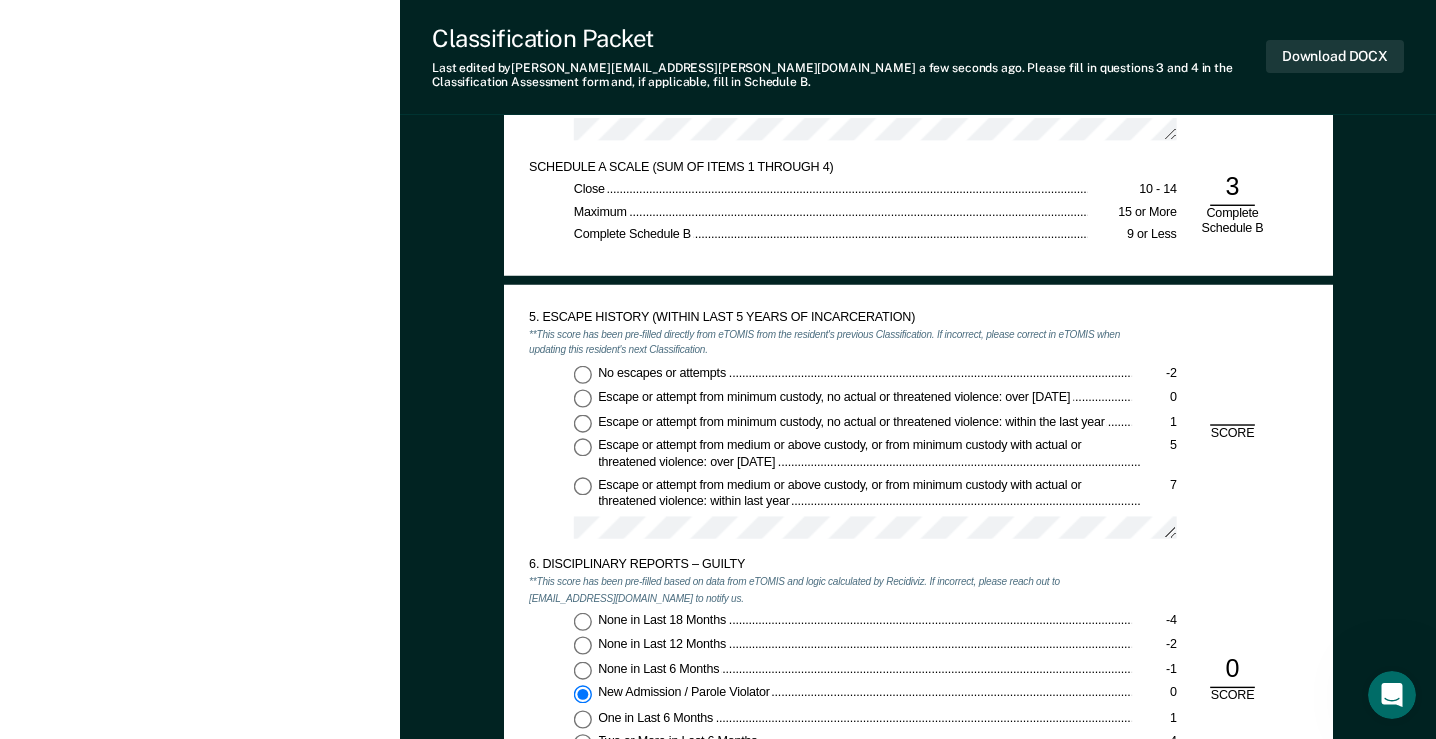 scroll, scrollTop: 2100, scrollLeft: 0, axis: vertical 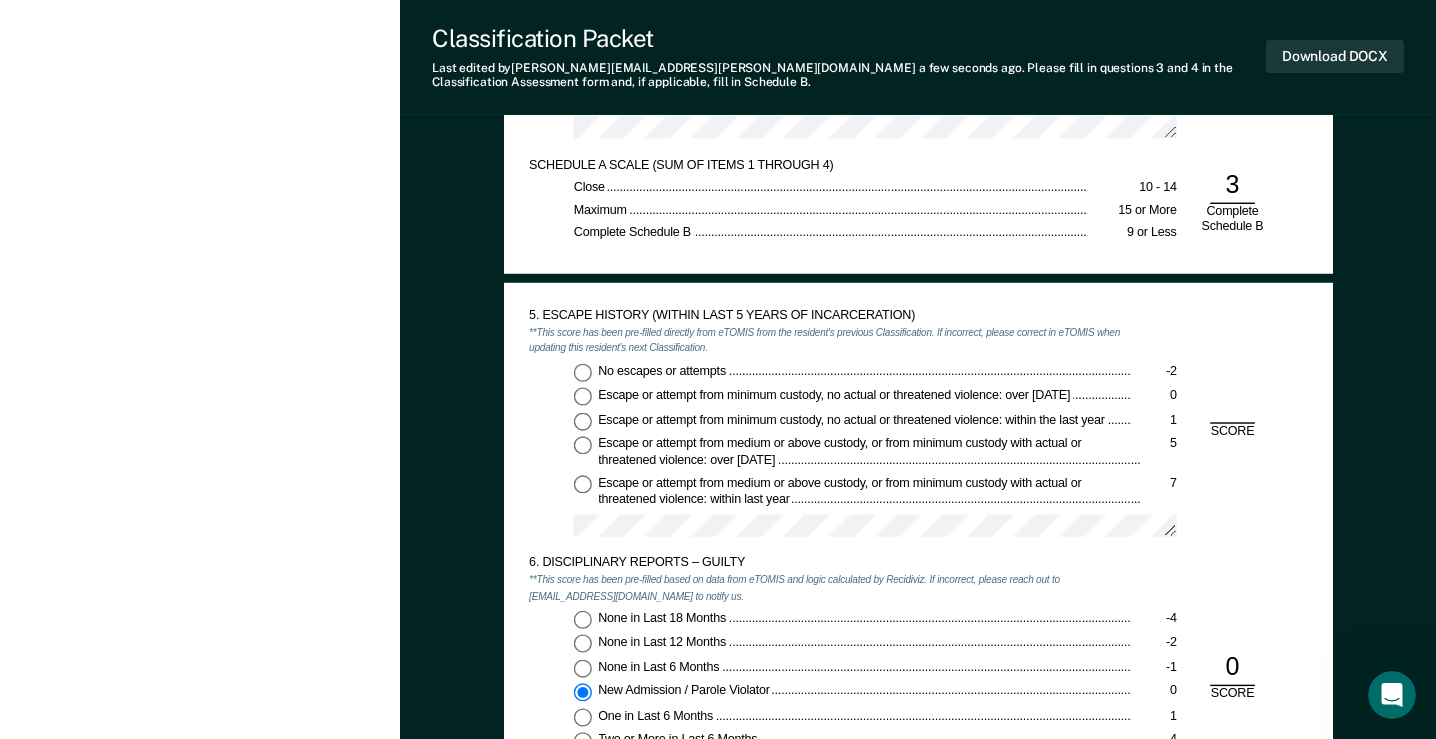 click on "No escapes or attempts -2" at bounding box center (582, 372) 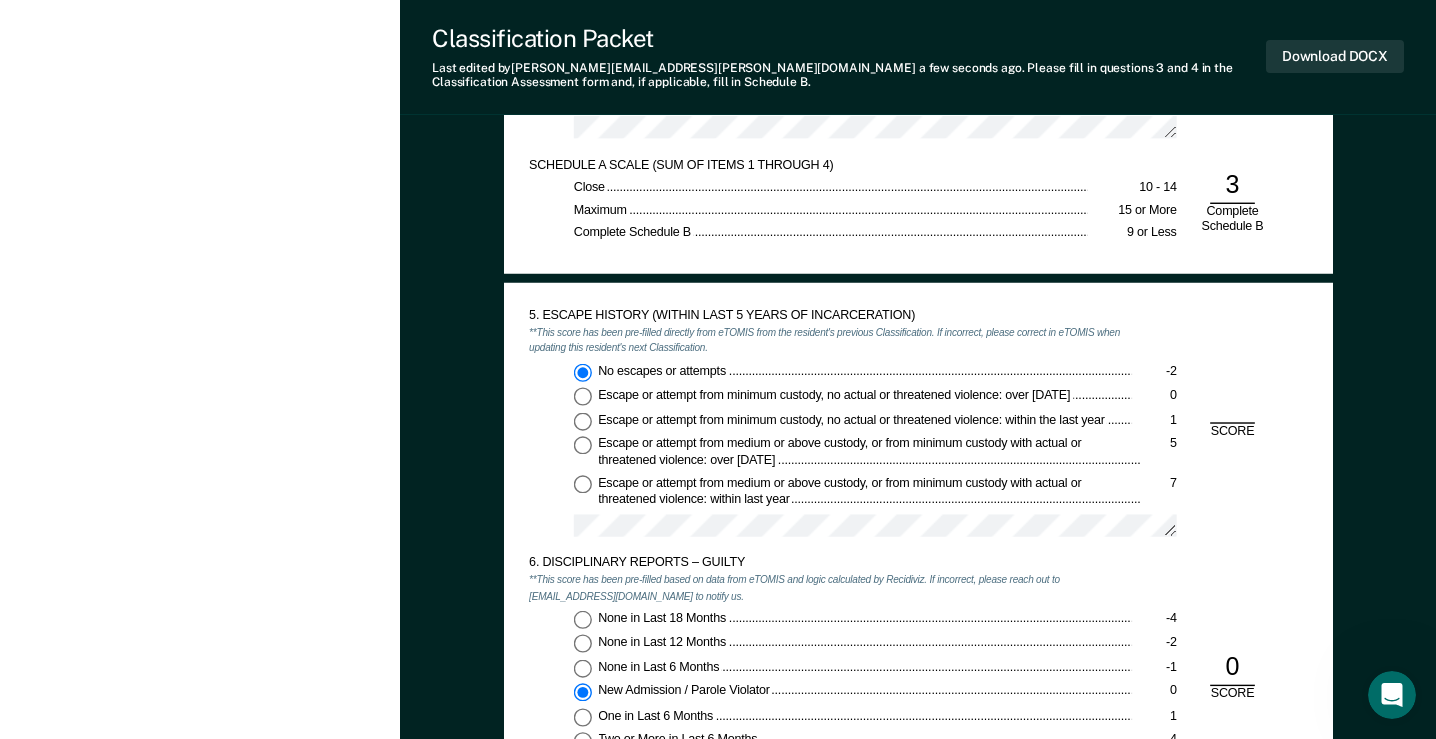 type on "x" 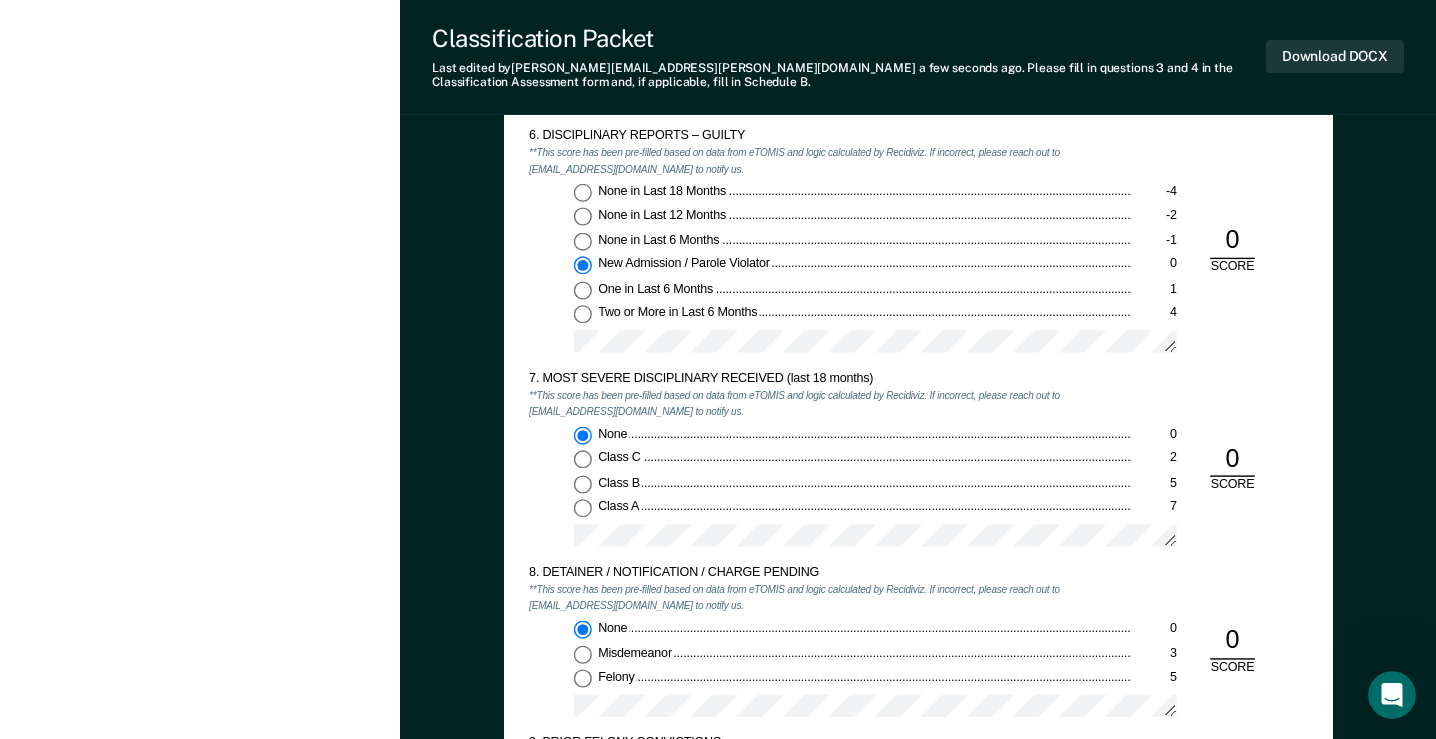 scroll, scrollTop: 2900, scrollLeft: 0, axis: vertical 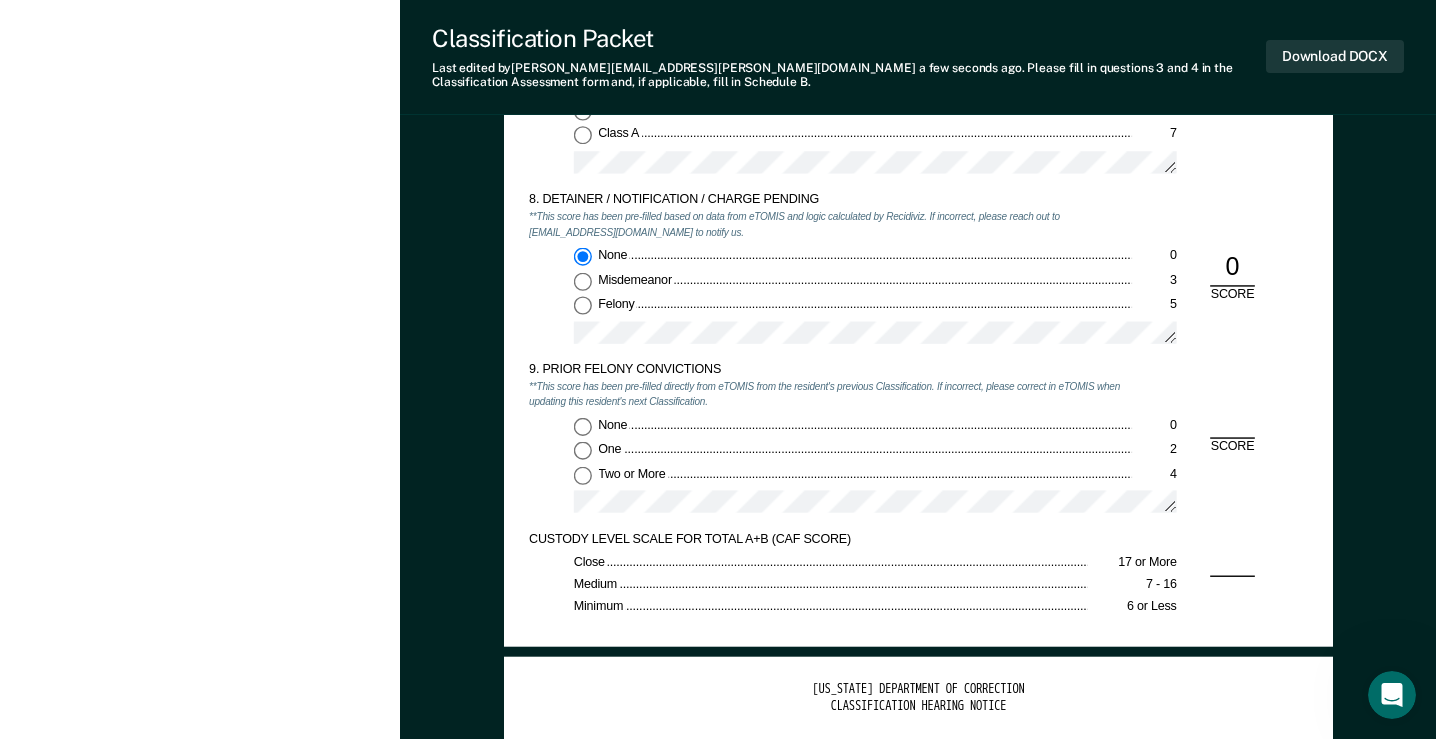 click on "Two or More 4" at bounding box center [582, 475] 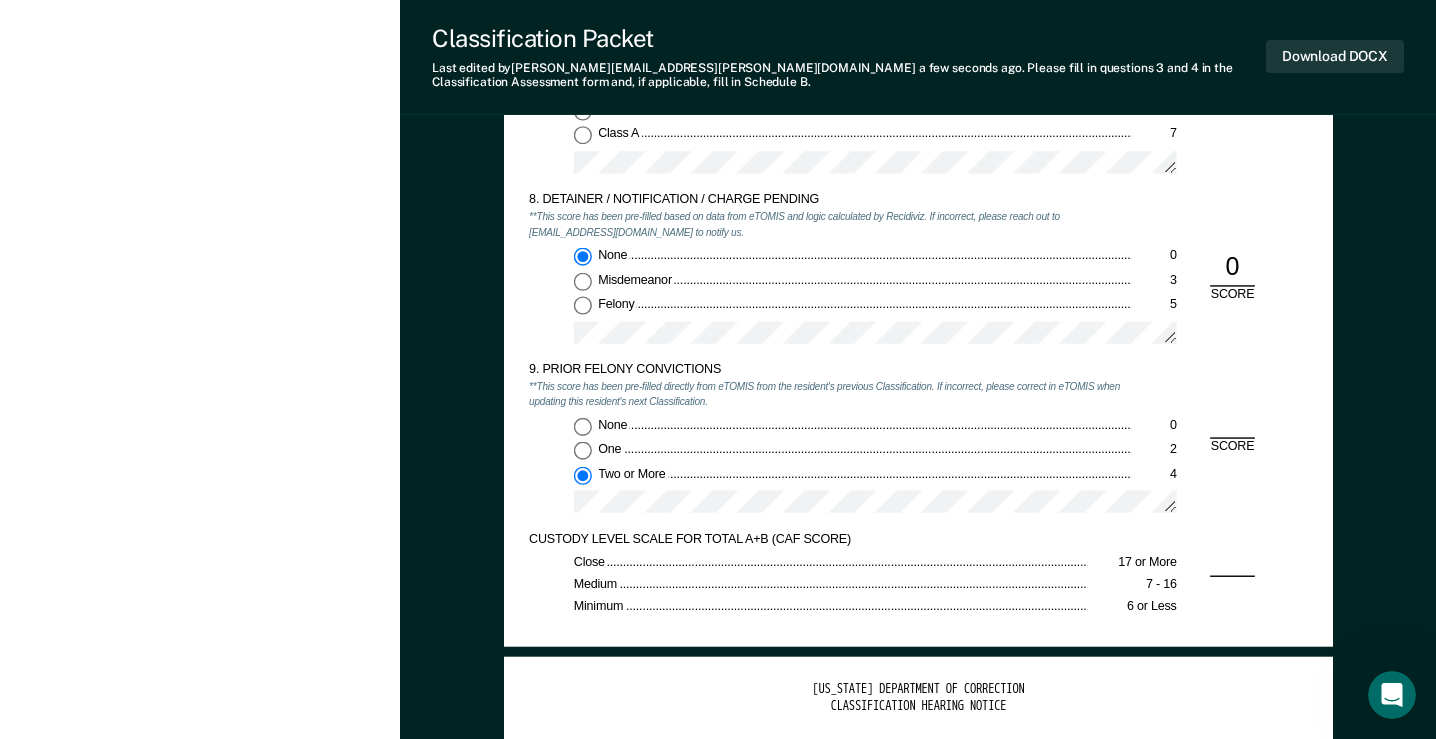 type on "x" 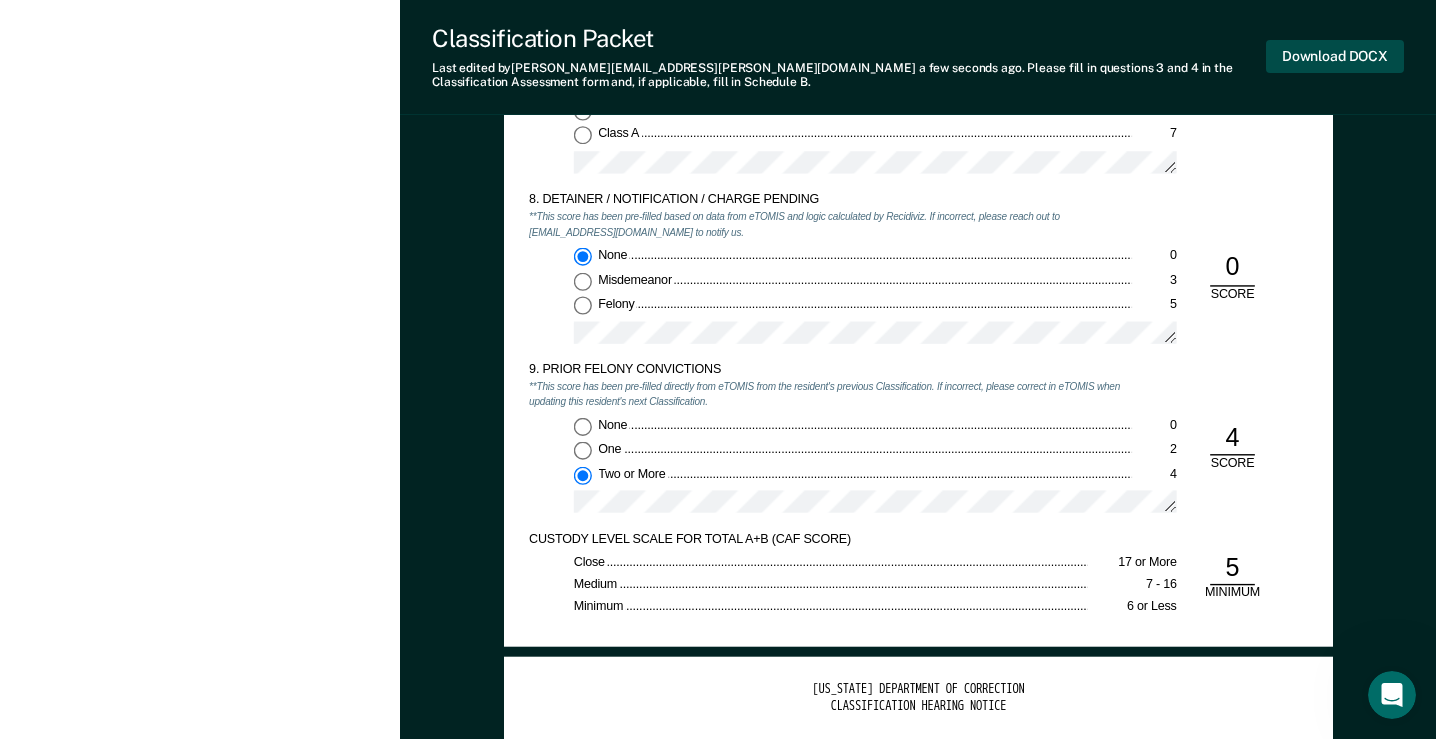 click on "Download DOCX" at bounding box center [1335, 56] 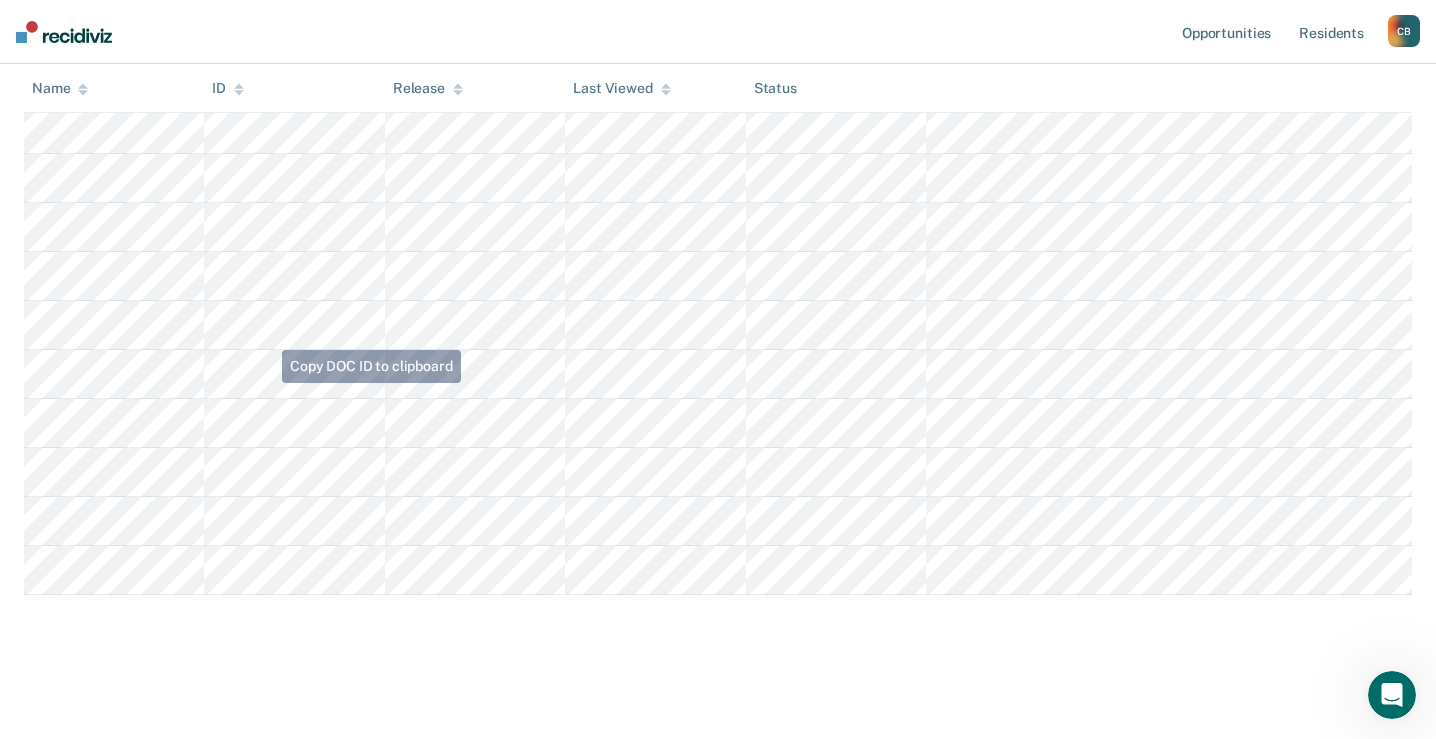 scroll, scrollTop: 422, scrollLeft: 0, axis: vertical 